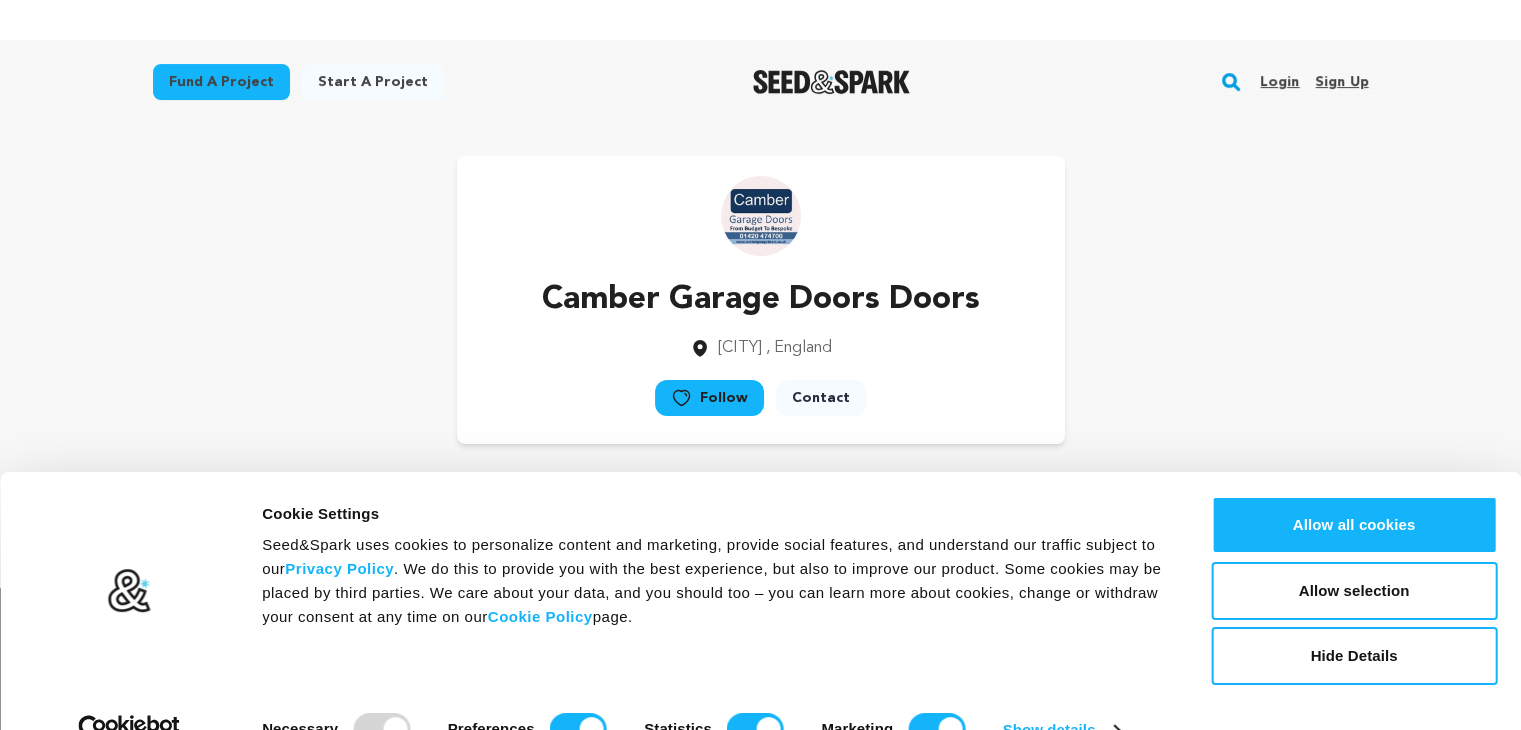 scroll, scrollTop: 371, scrollLeft: 0, axis: vertical 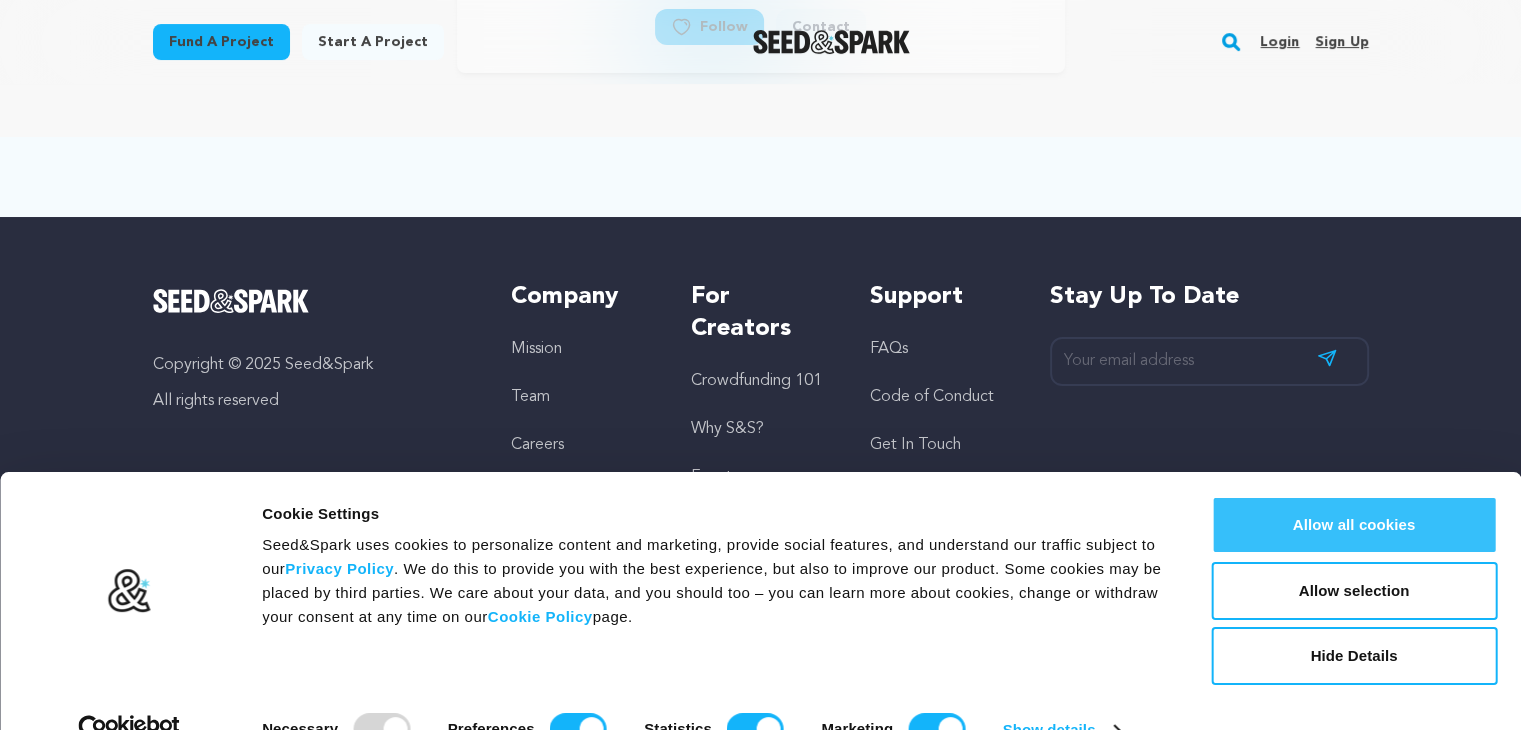 click on "Allow all cookies" at bounding box center (1354, 525) 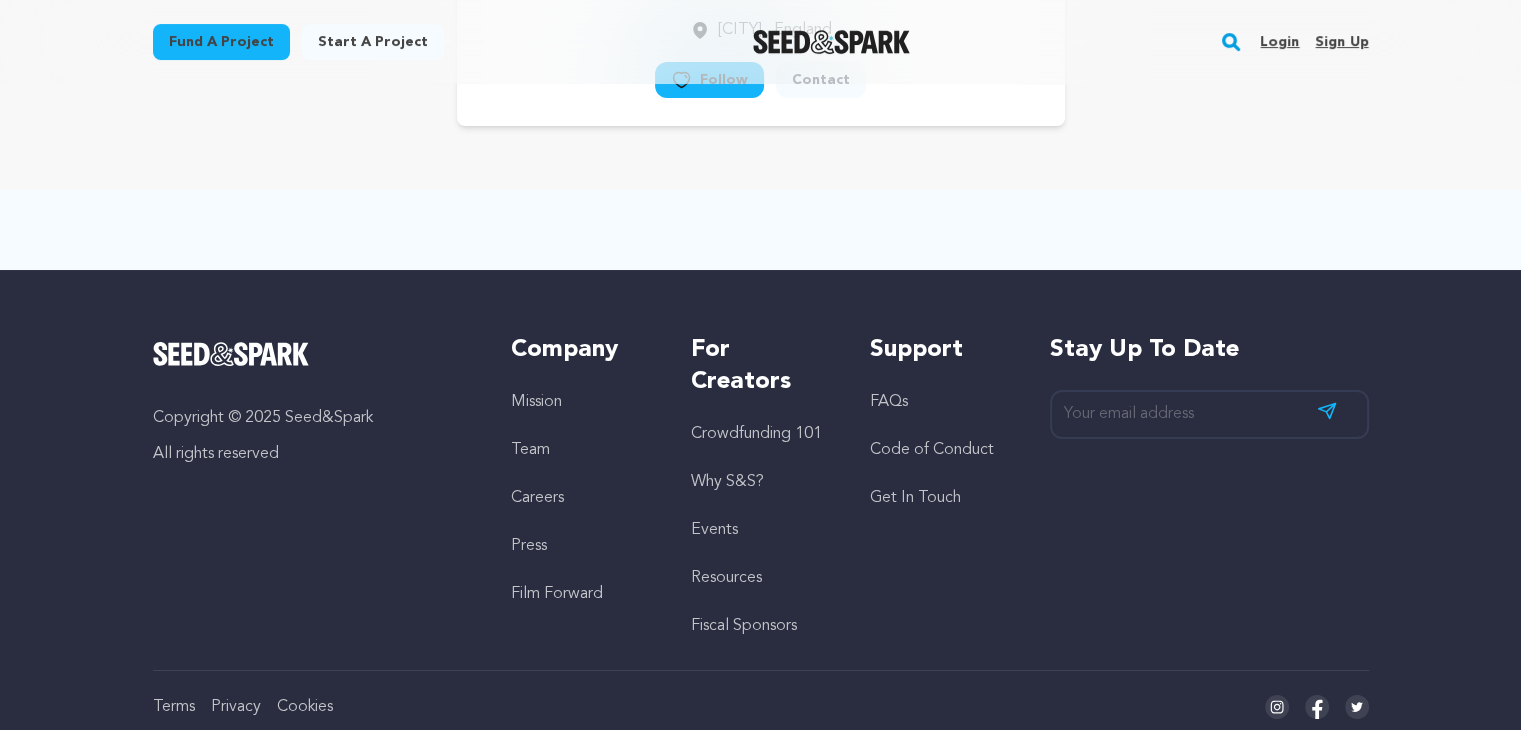scroll, scrollTop: 0, scrollLeft: 0, axis: both 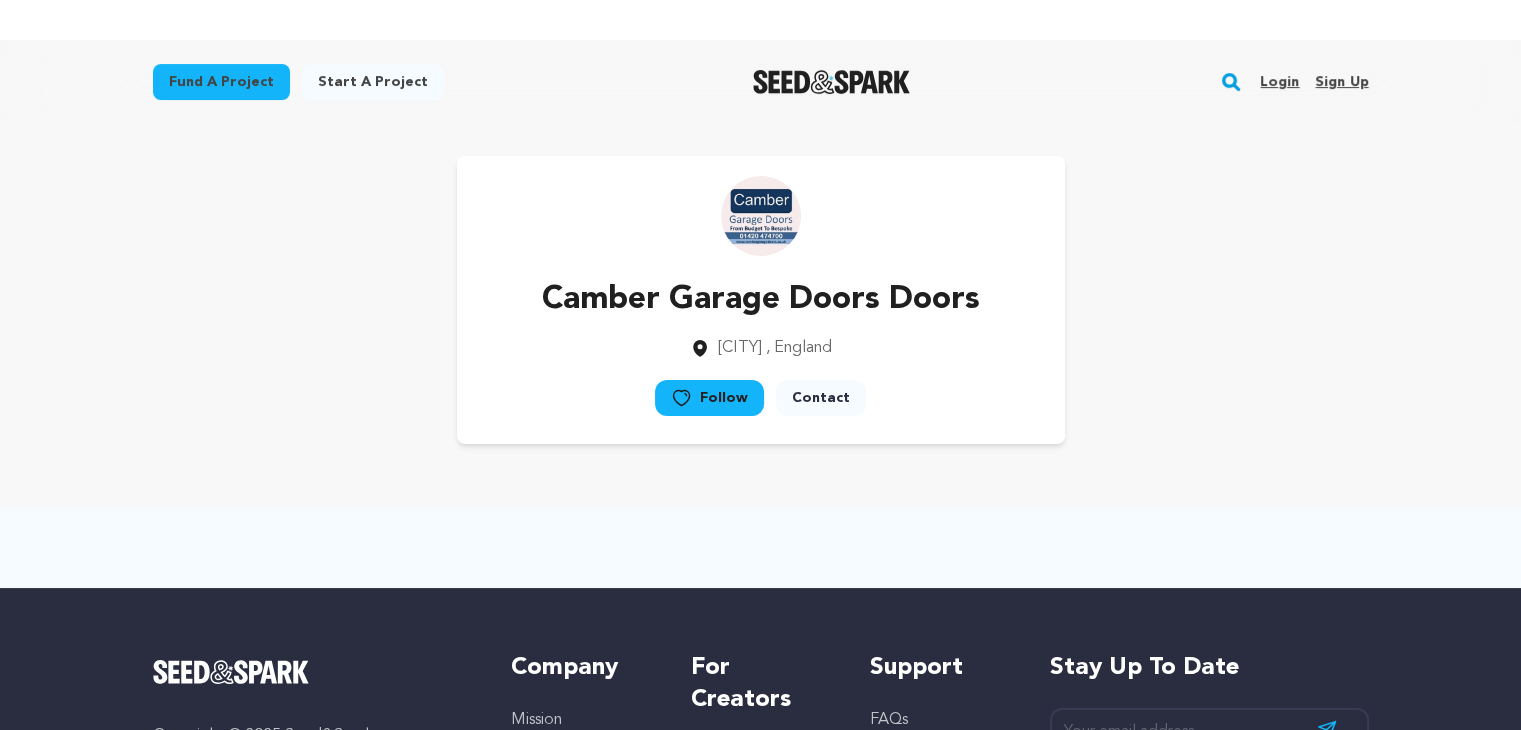 click on "Sign up" at bounding box center (1341, 82) 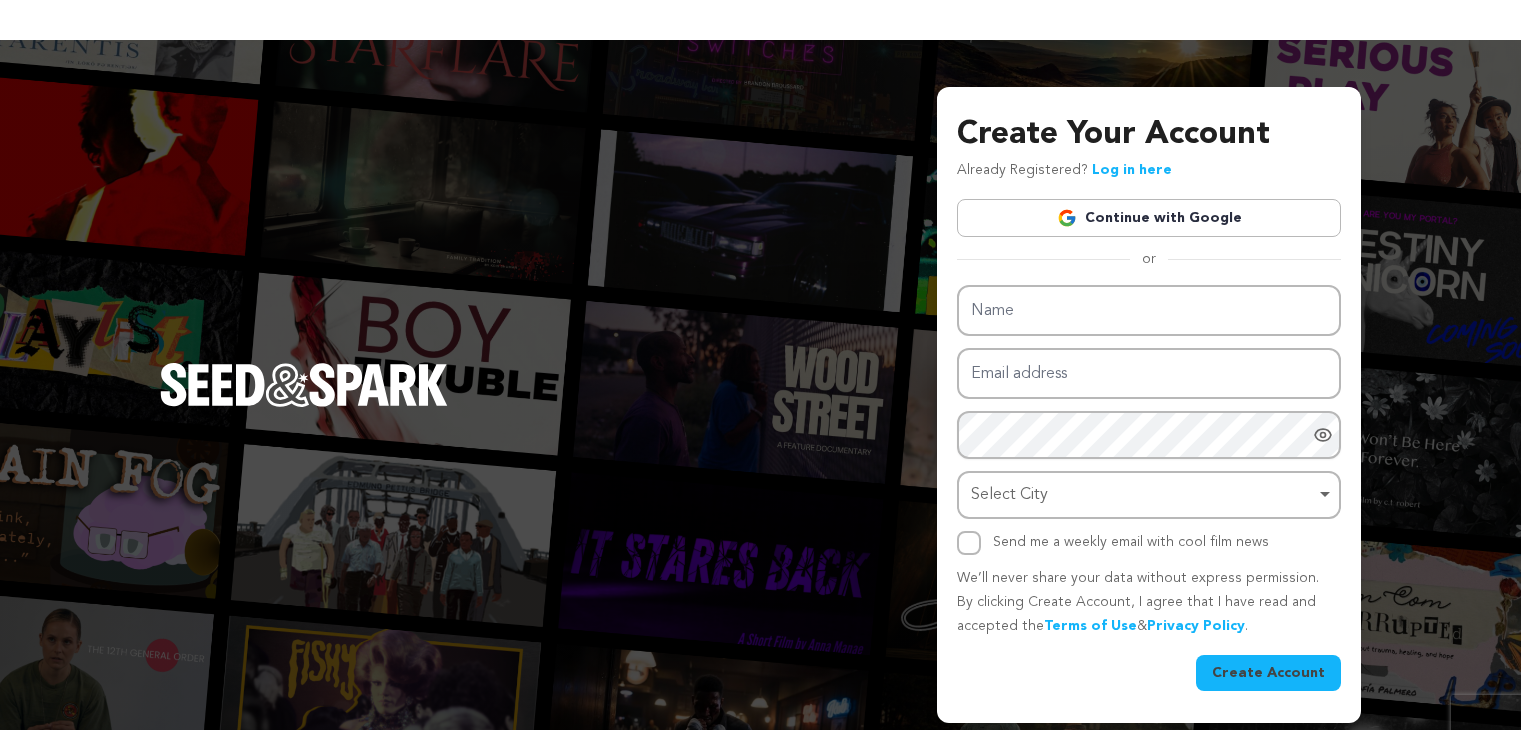 scroll, scrollTop: 0, scrollLeft: 0, axis: both 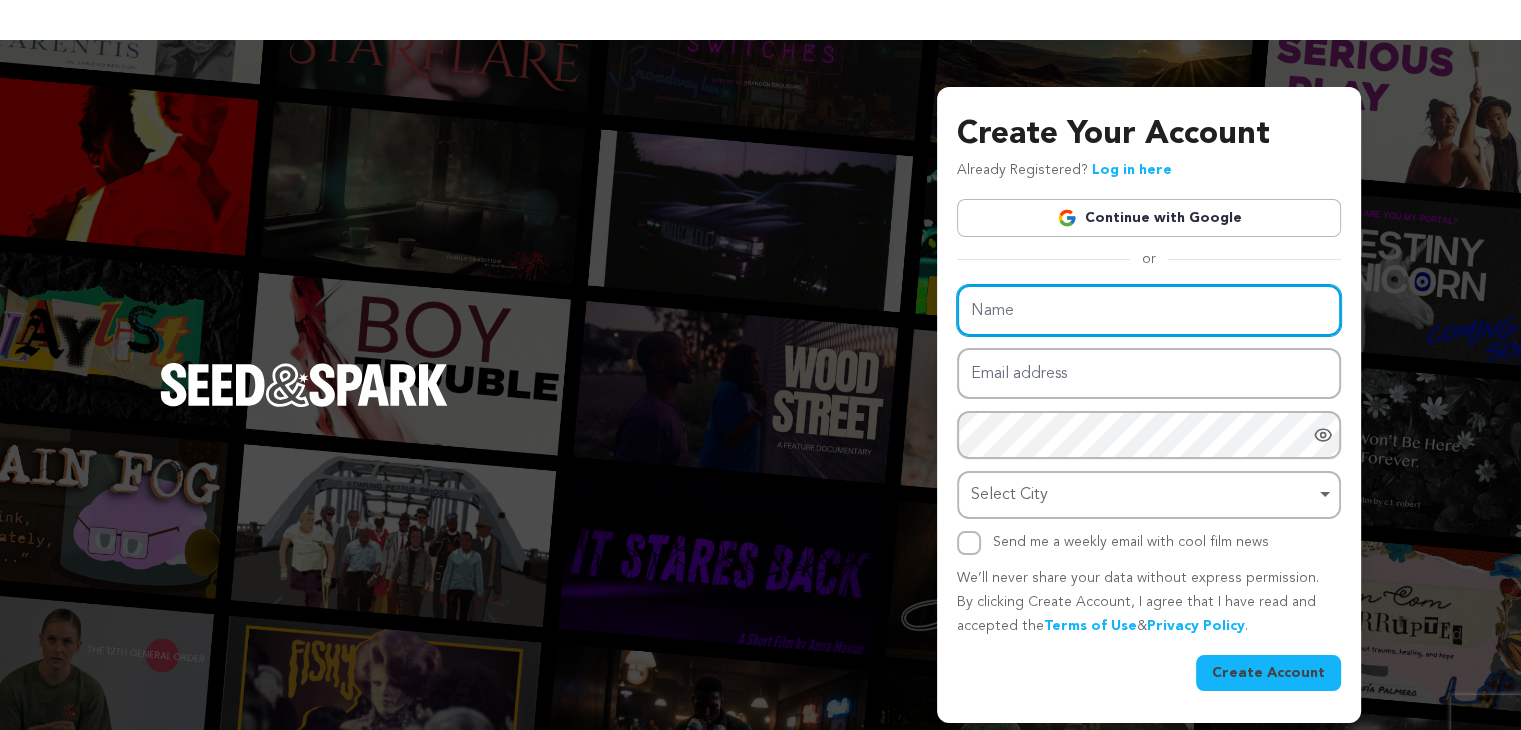 click on "Name" at bounding box center (1149, 310) 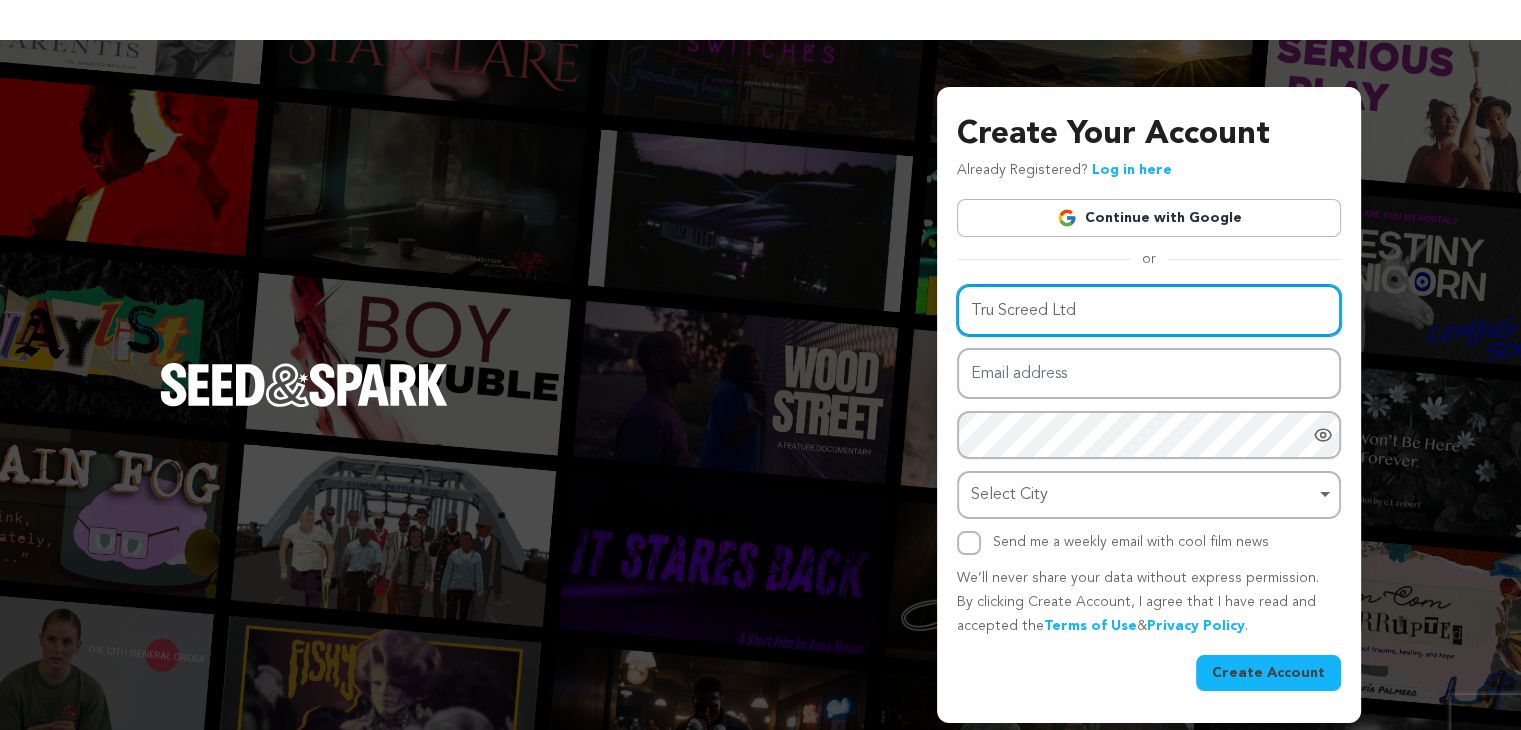 type on "Tru Screed Ltd" 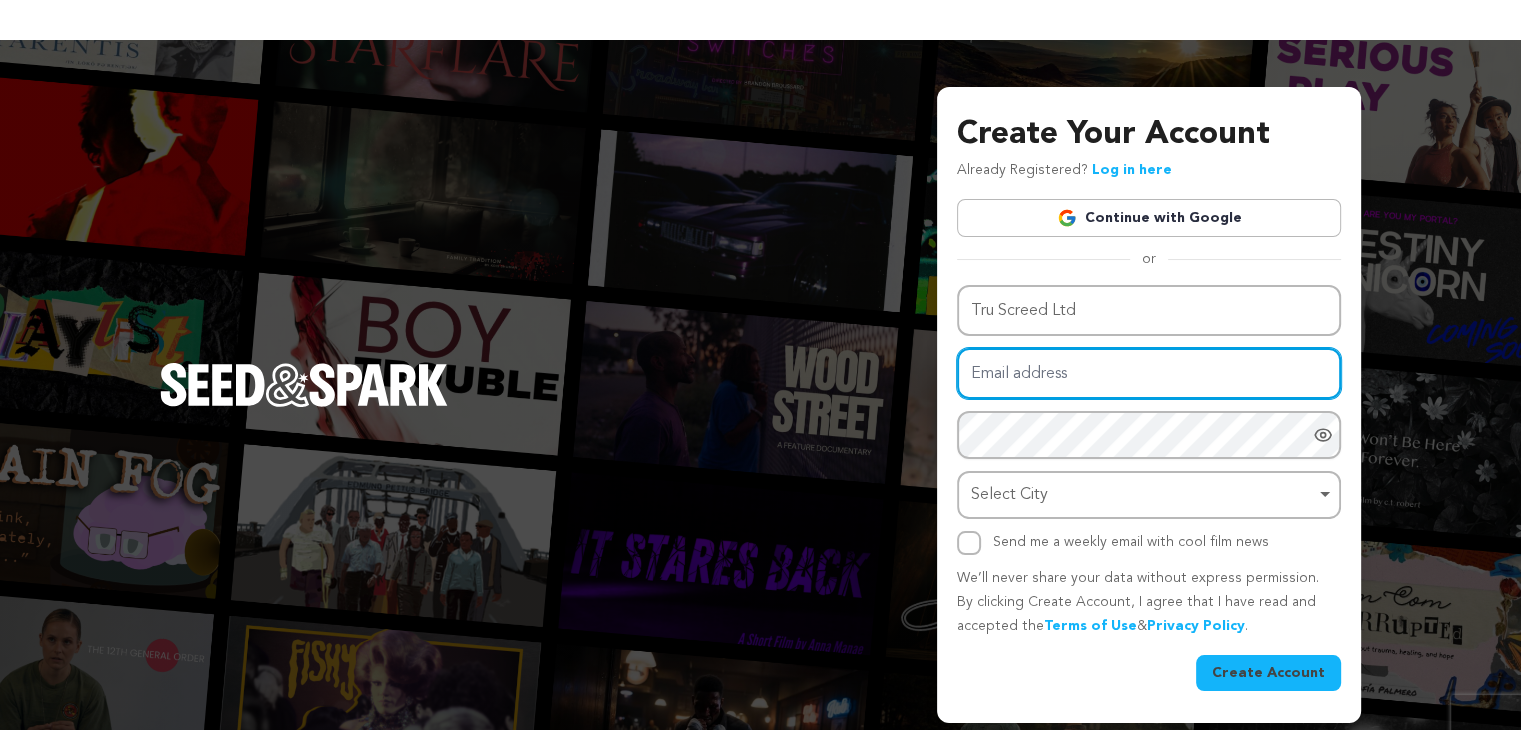 click on "Email address" at bounding box center [1149, 373] 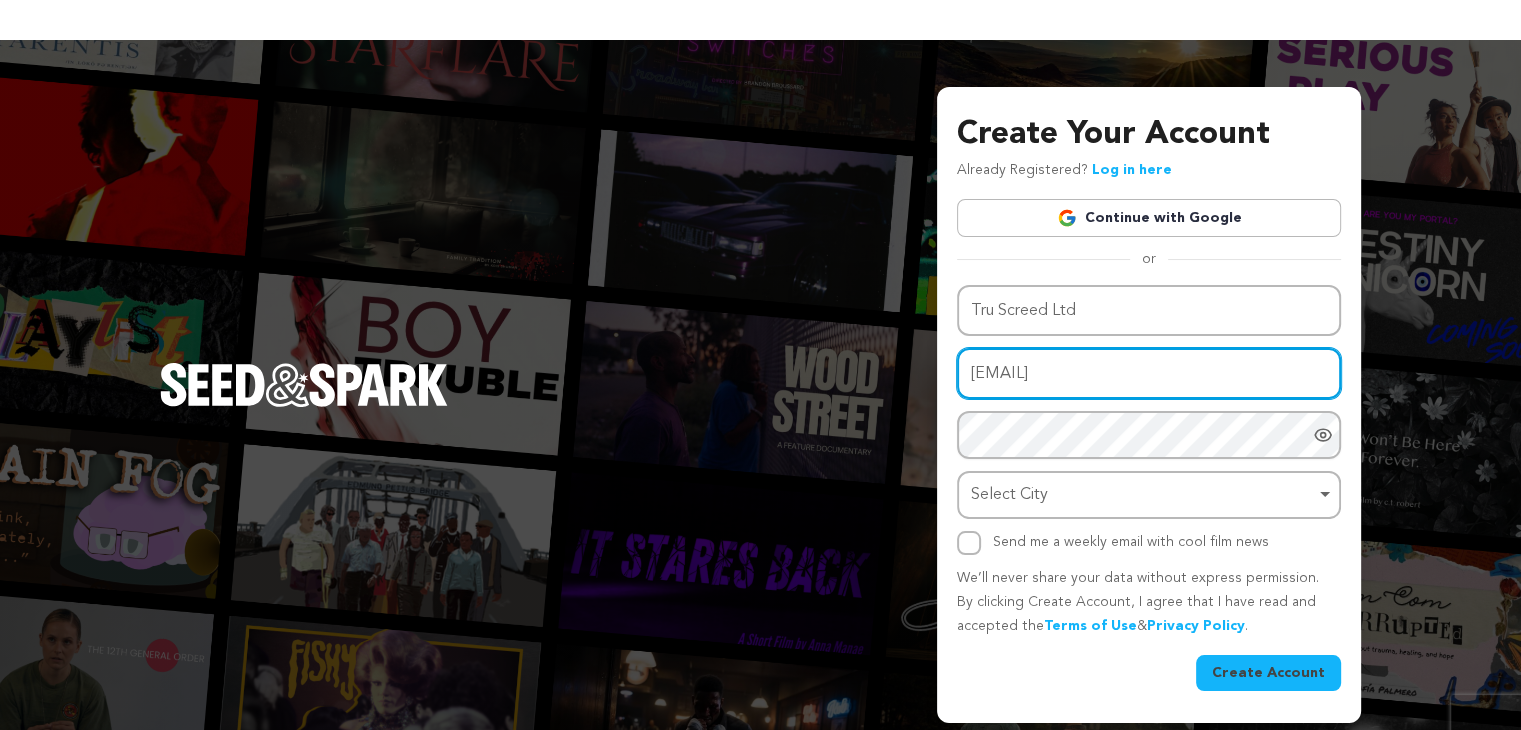 type on "truscreed@gmail.com" 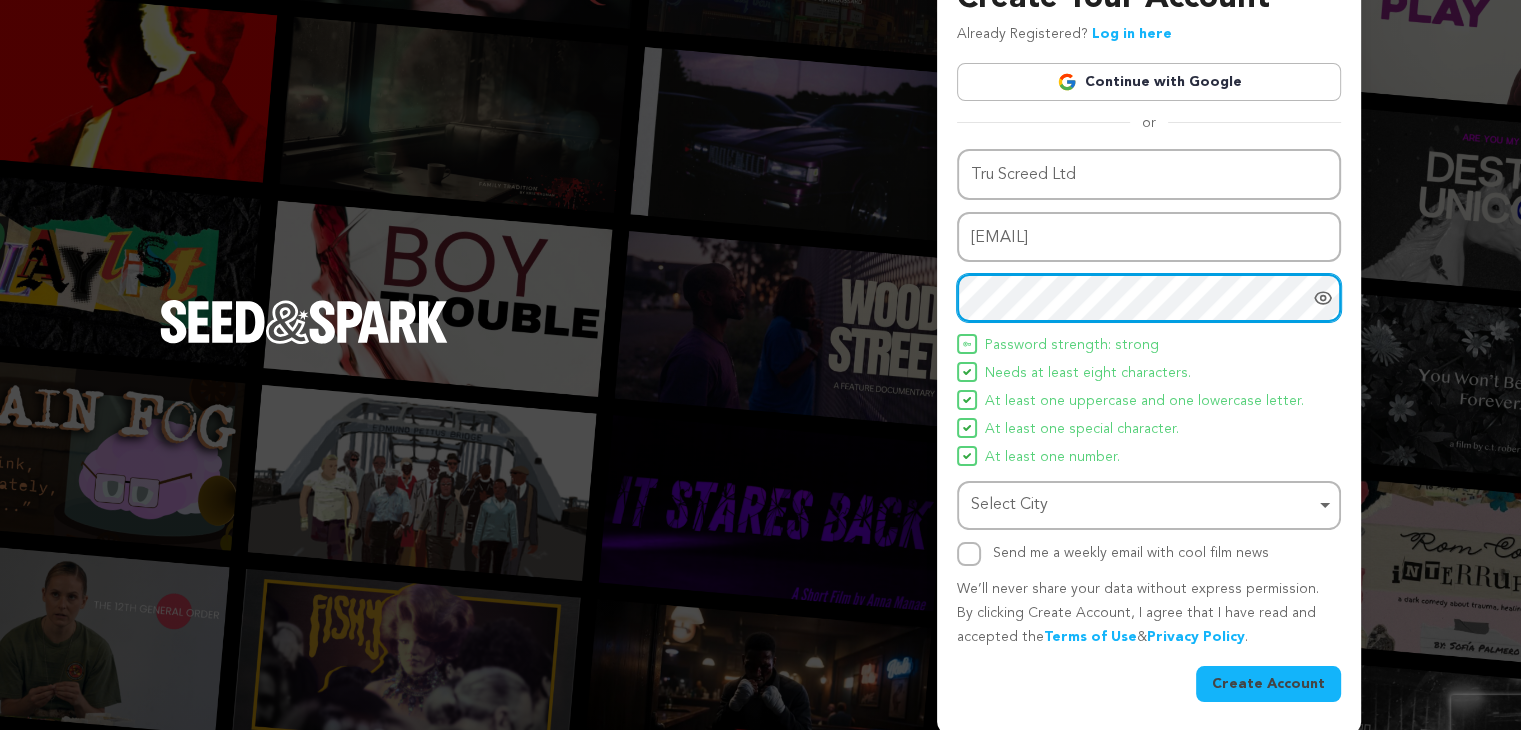 scroll, scrollTop: 92, scrollLeft: 0, axis: vertical 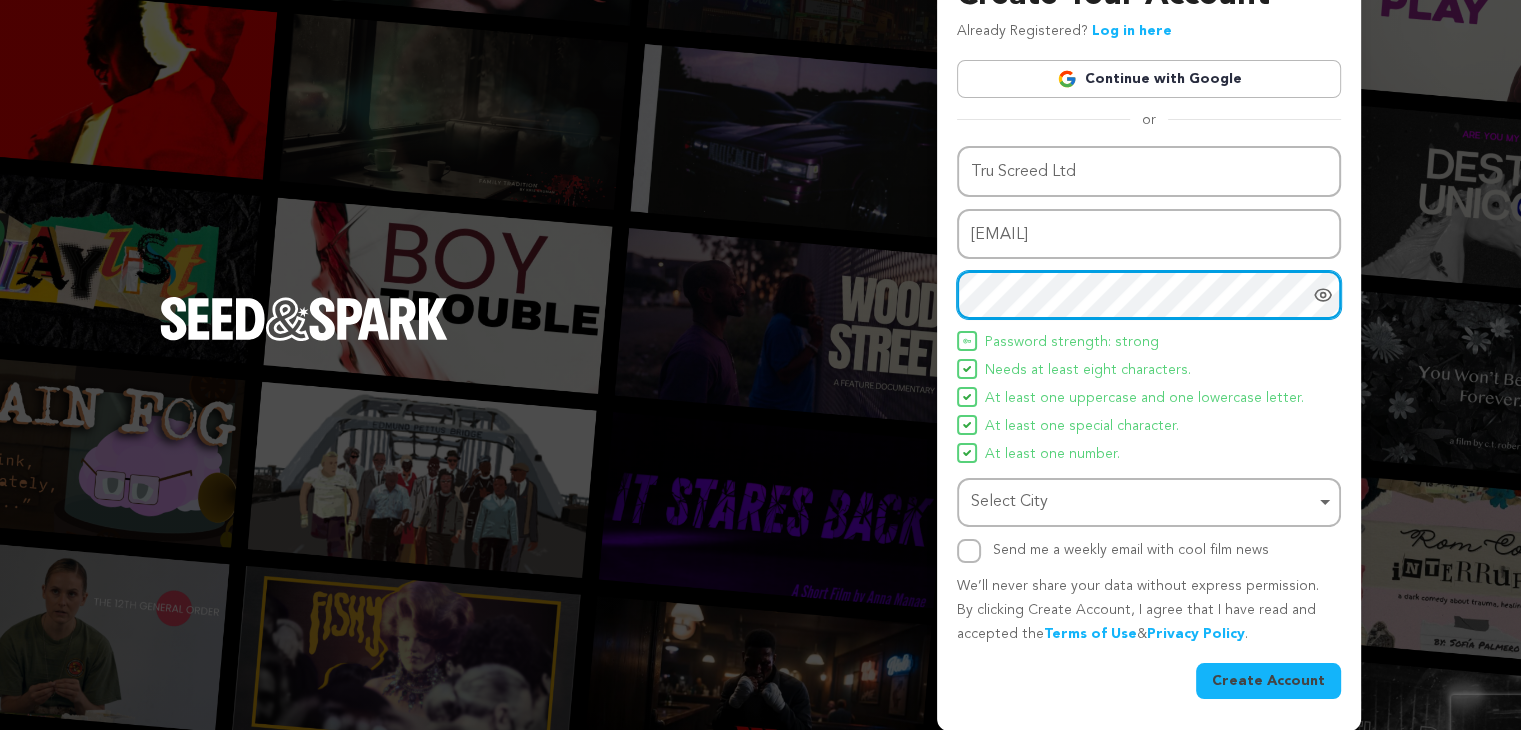 click on "Select City Remove item" at bounding box center (1143, 502) 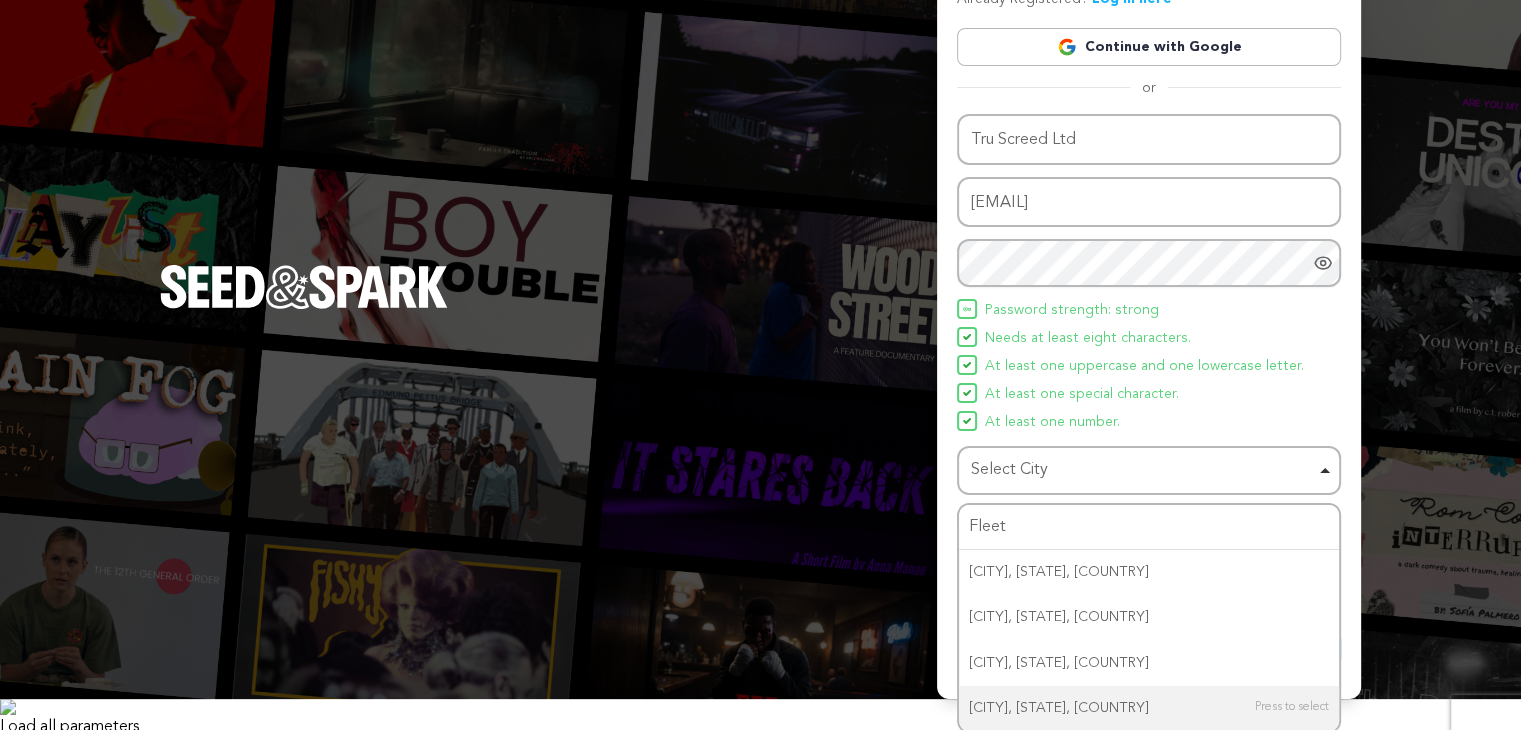 scroll, scrollTop: 92, scrollLeft: 0, axis: vertical 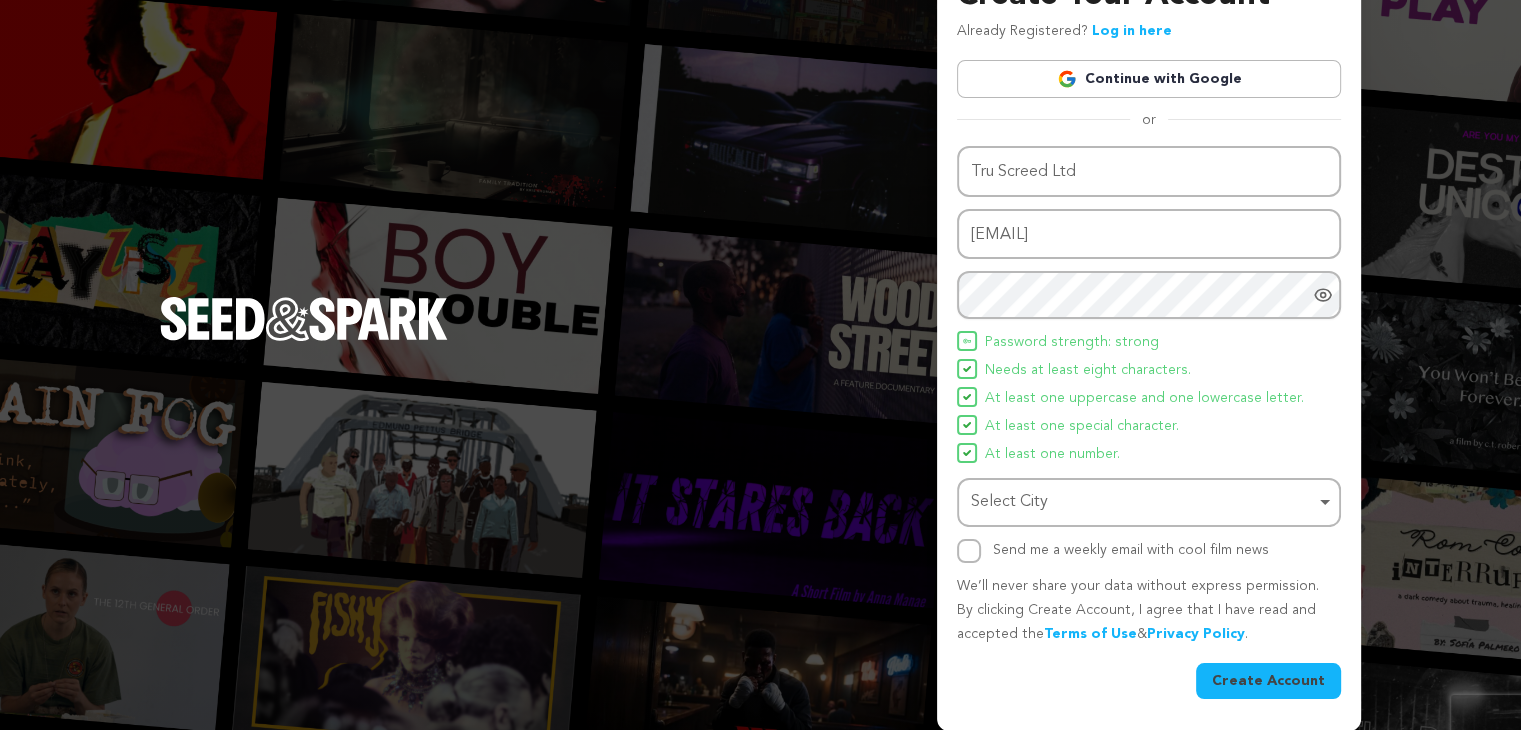 click on "Select City Remove item" at bounding box center [1143, 502] 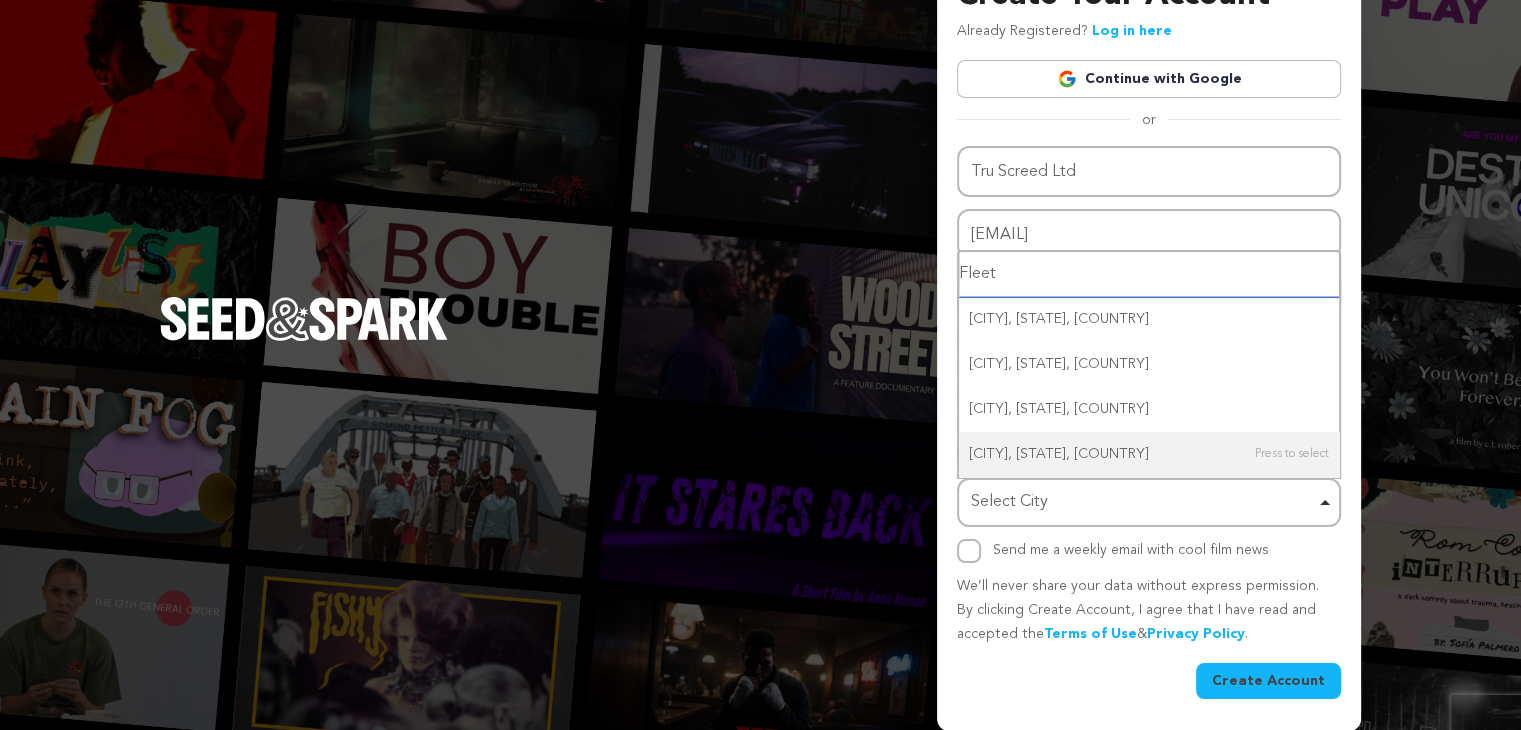 paste on "Fleet" 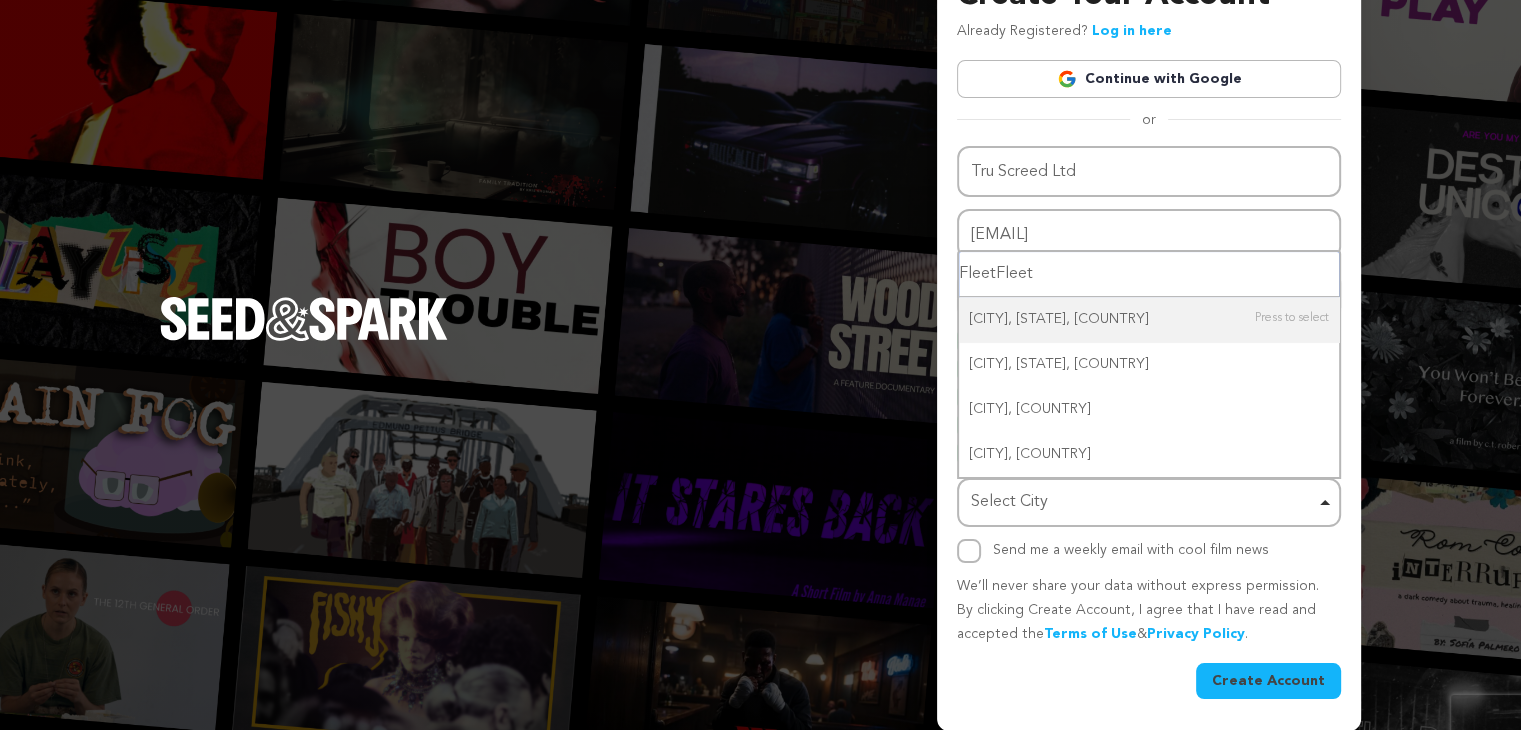 click on "FleetFleet" at bounding box center (1149, 274) 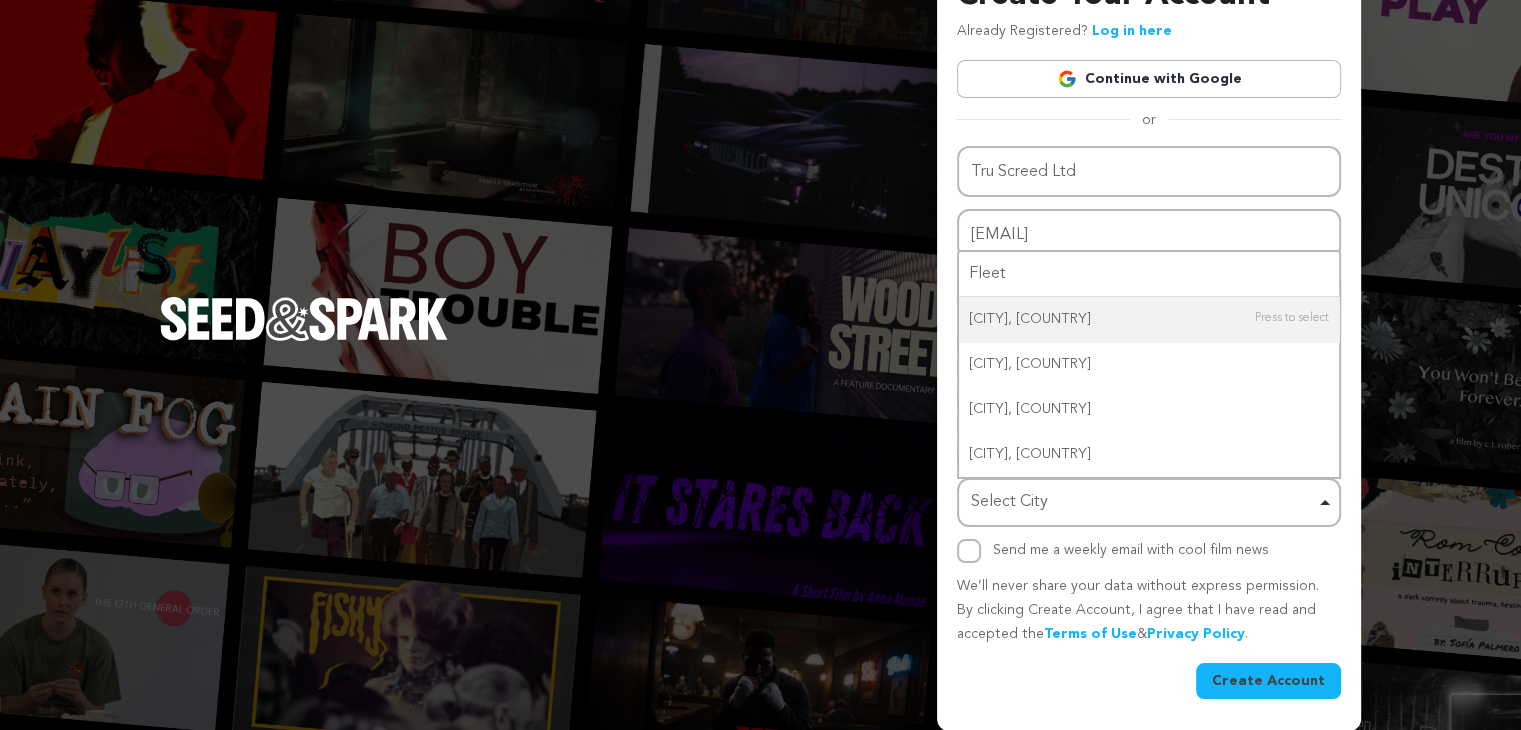 type 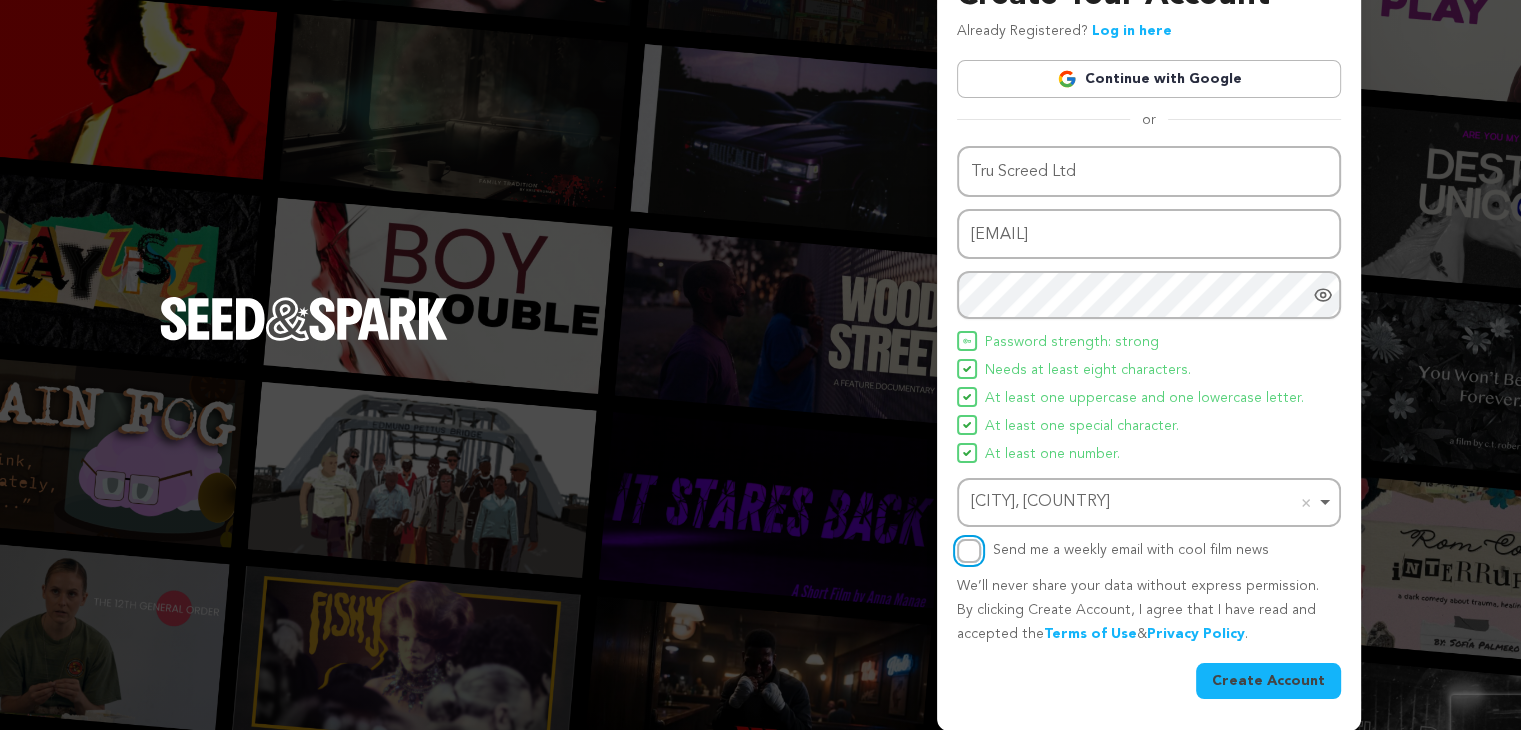 click on "Send me a weekly email with cool film news" at bounding box center (969, 551) 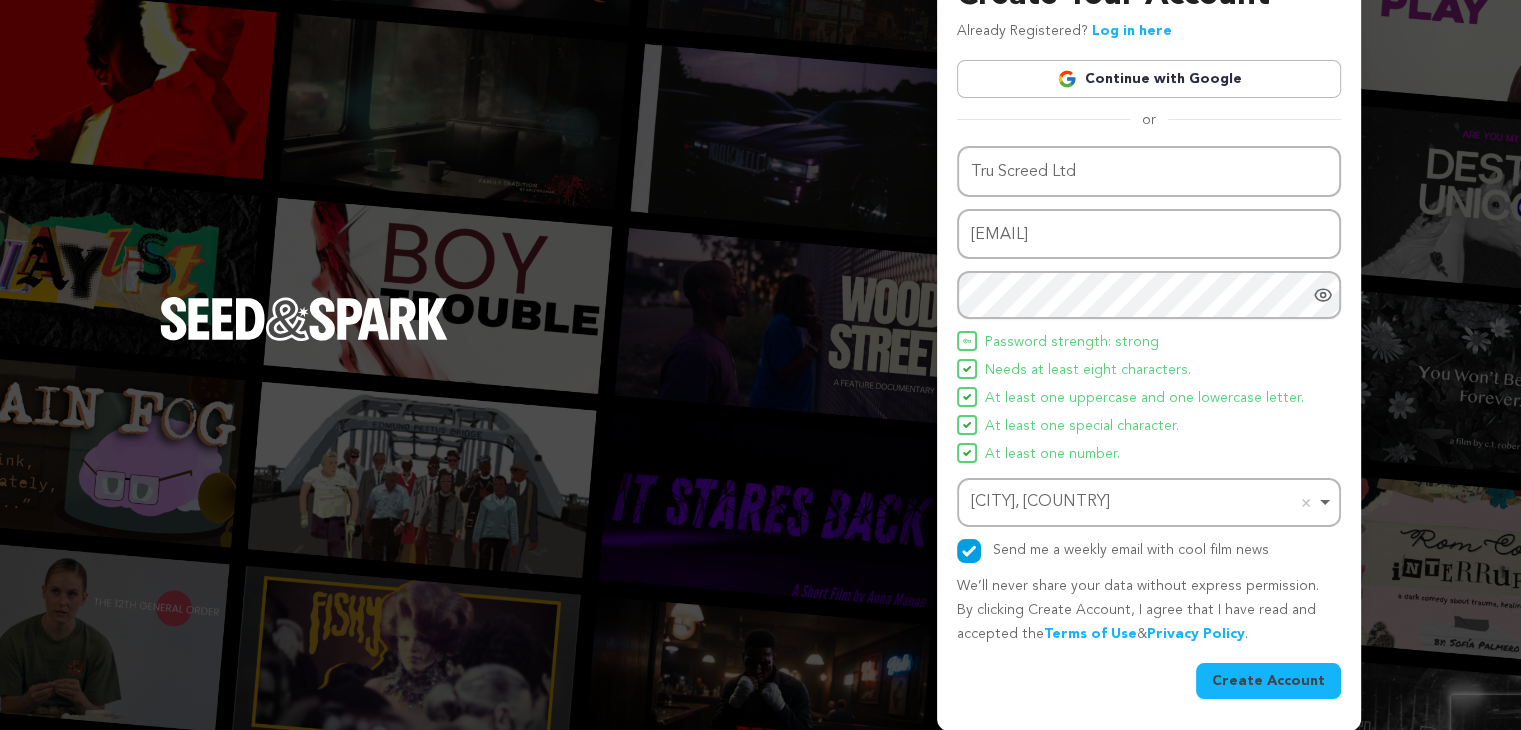 click on "Create Account" at bounding box center (1268, 681) 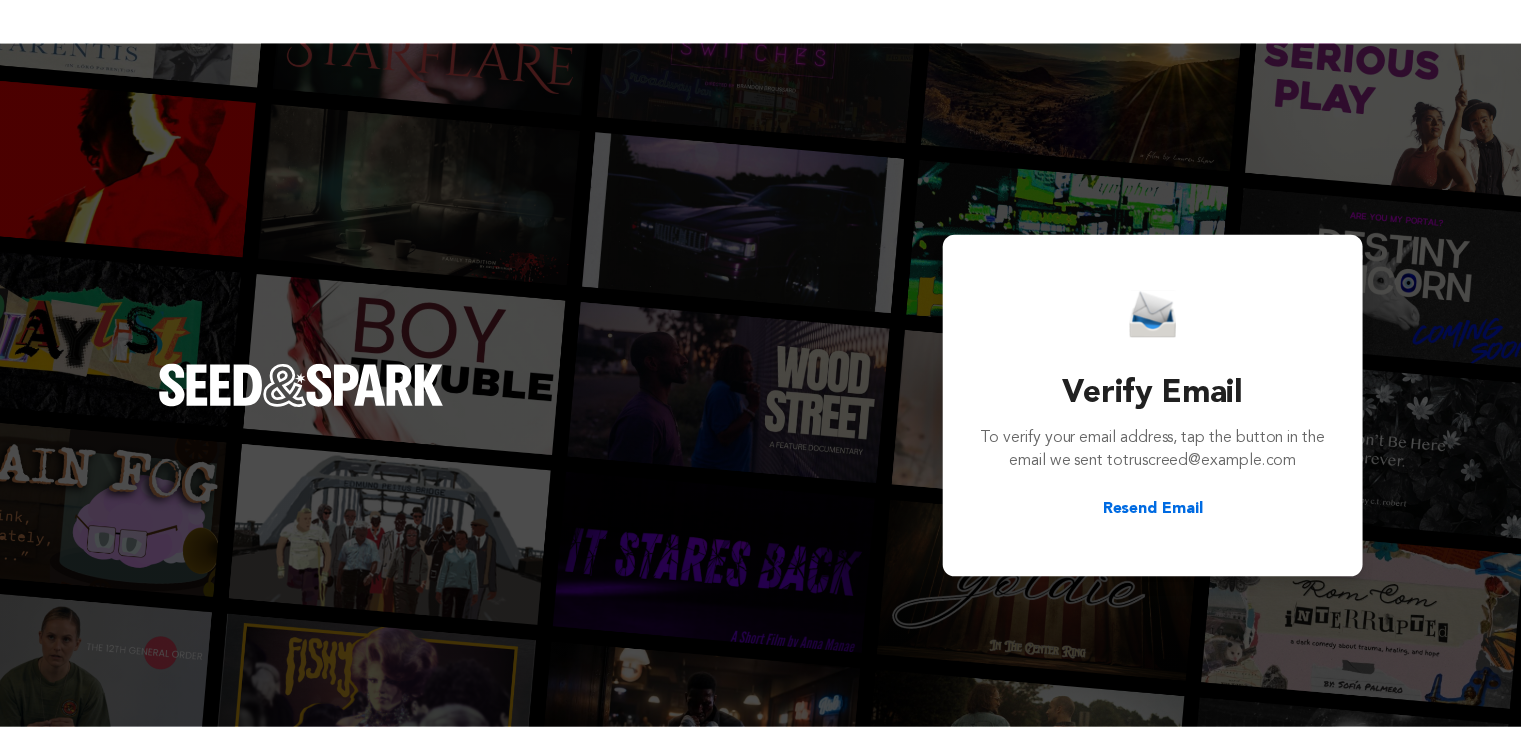 scroll, scrollTop: 0, scrollLeft: 0, axis: both 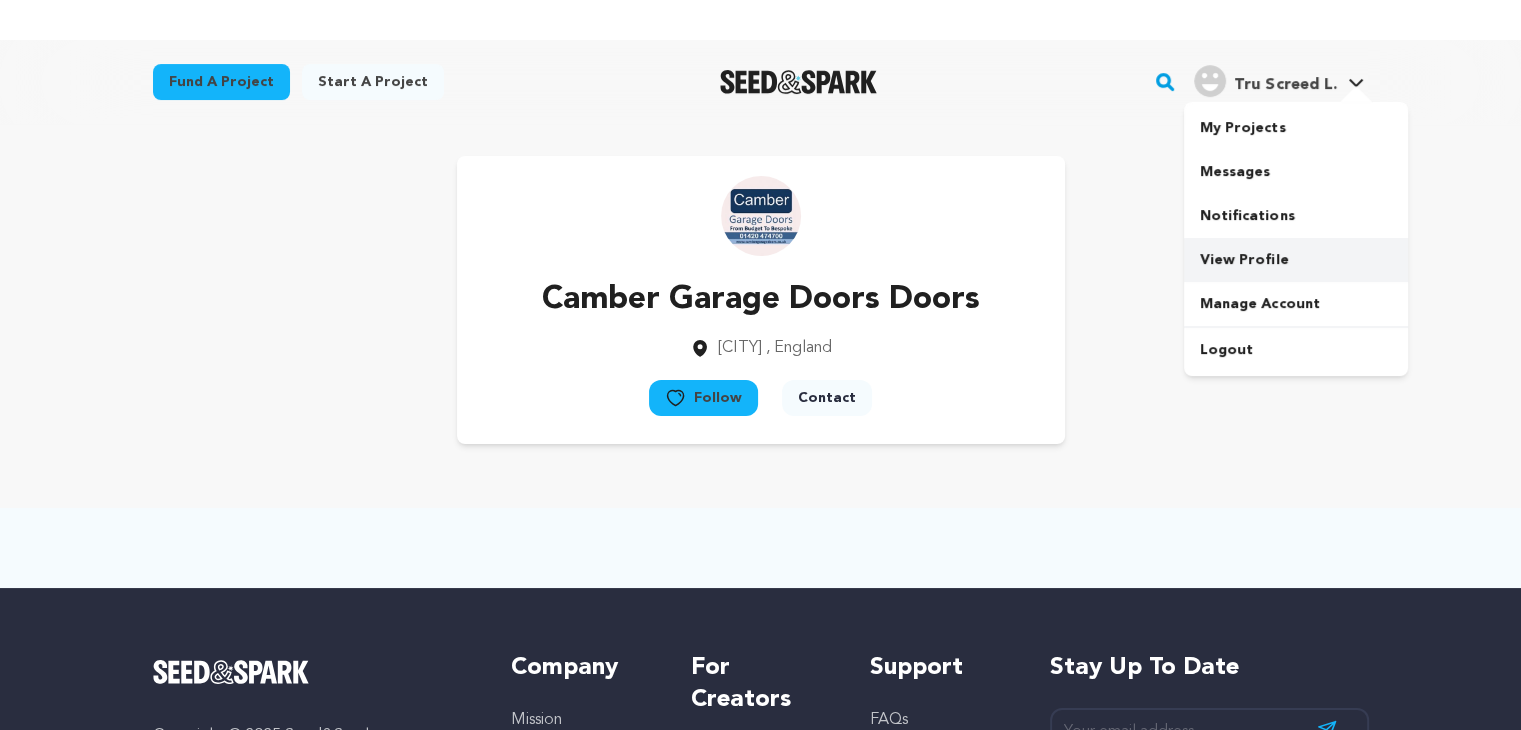 click on "View Profile" at bounding box center [1296, 260] 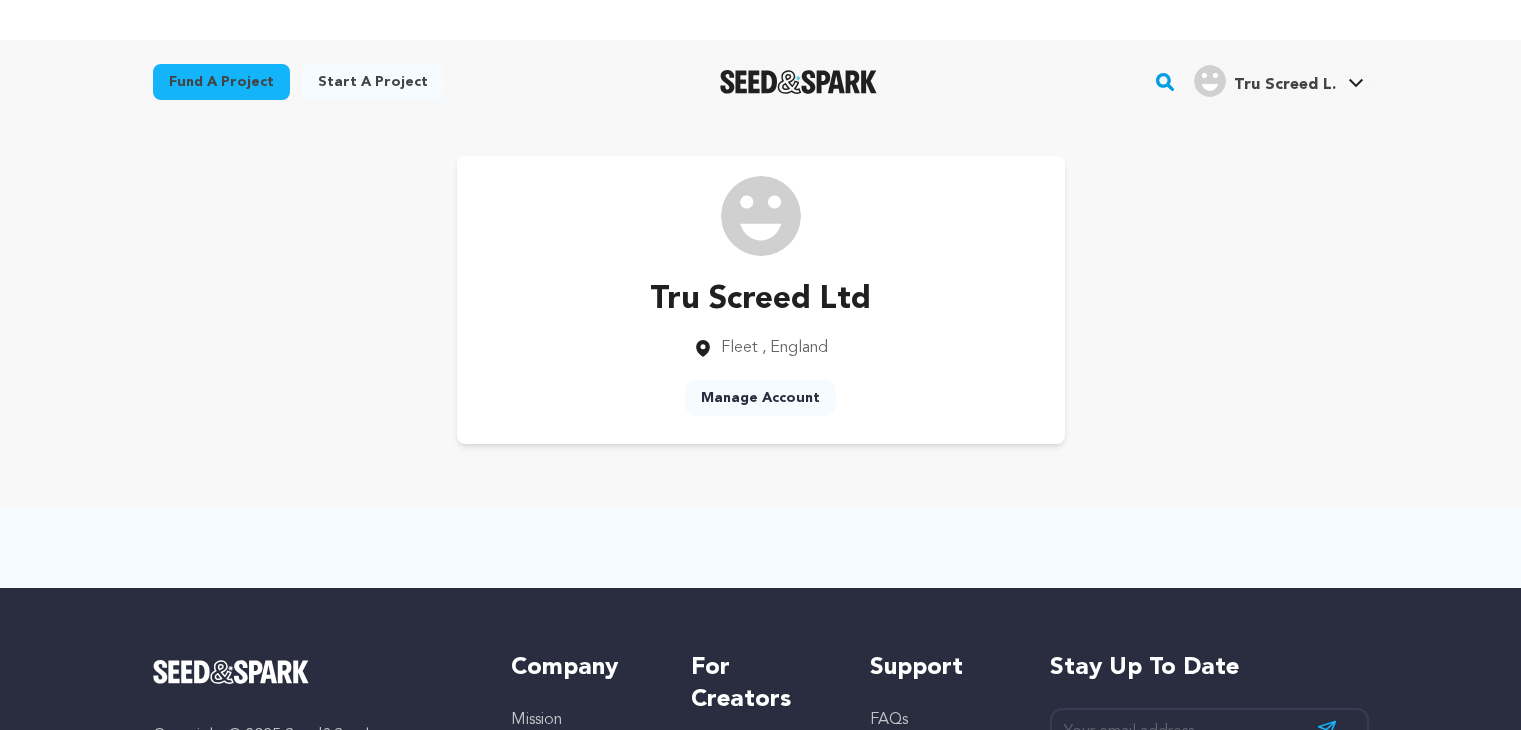 scroll, scrollTop: 0, scrollLeft: 0, axis: both 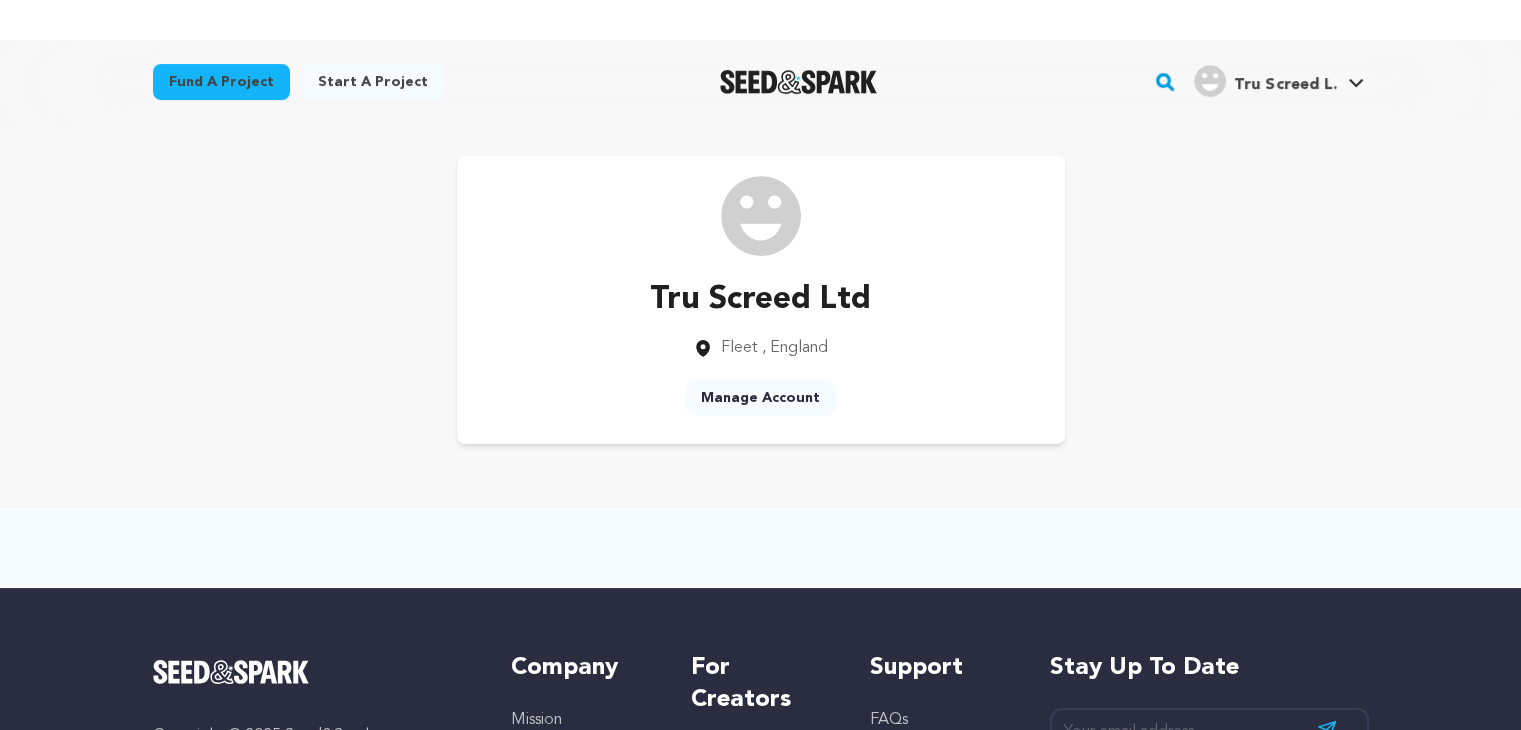 click on "Manage Account" at bounding box center [760, 398] 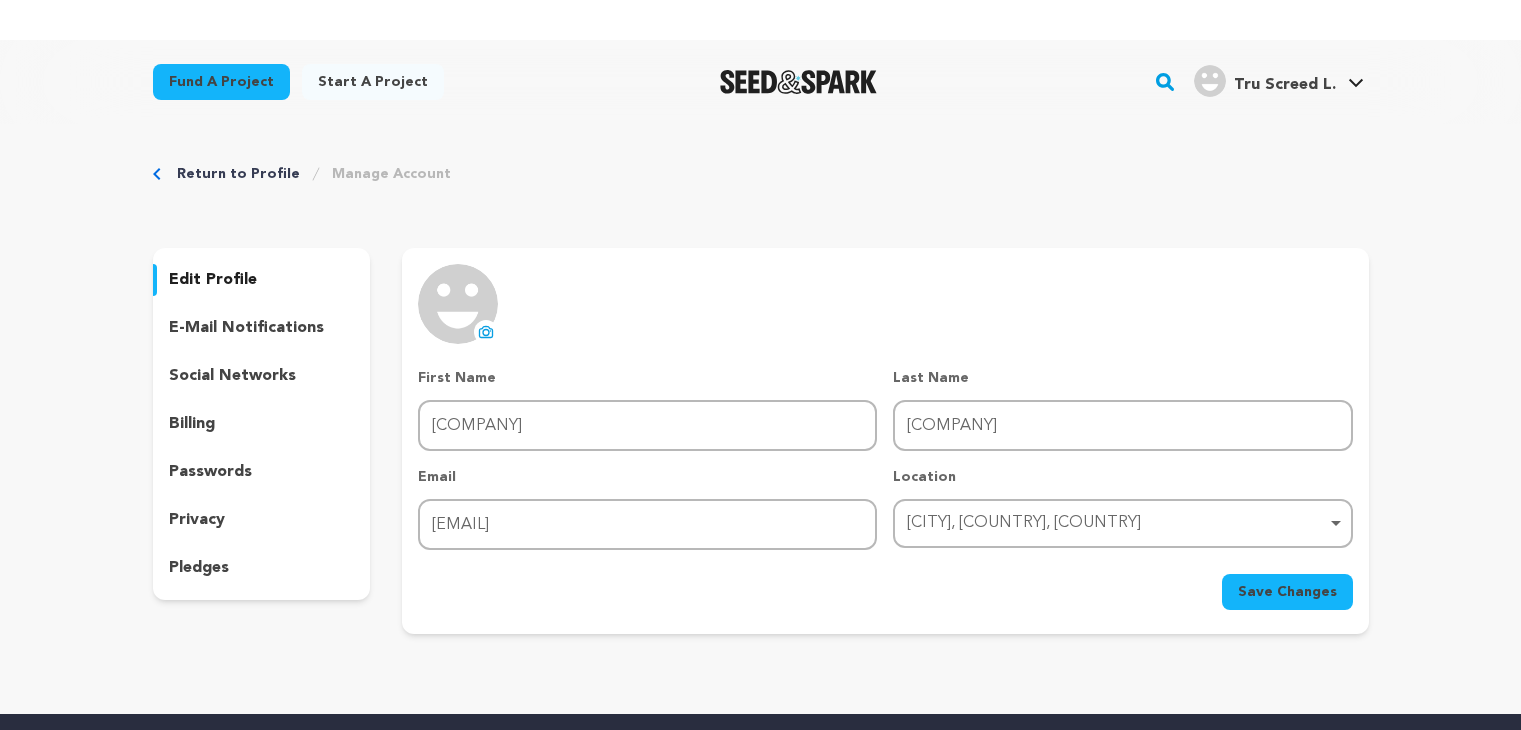scroll, scrollTop: 0, scrollLeft: 0, axis: both 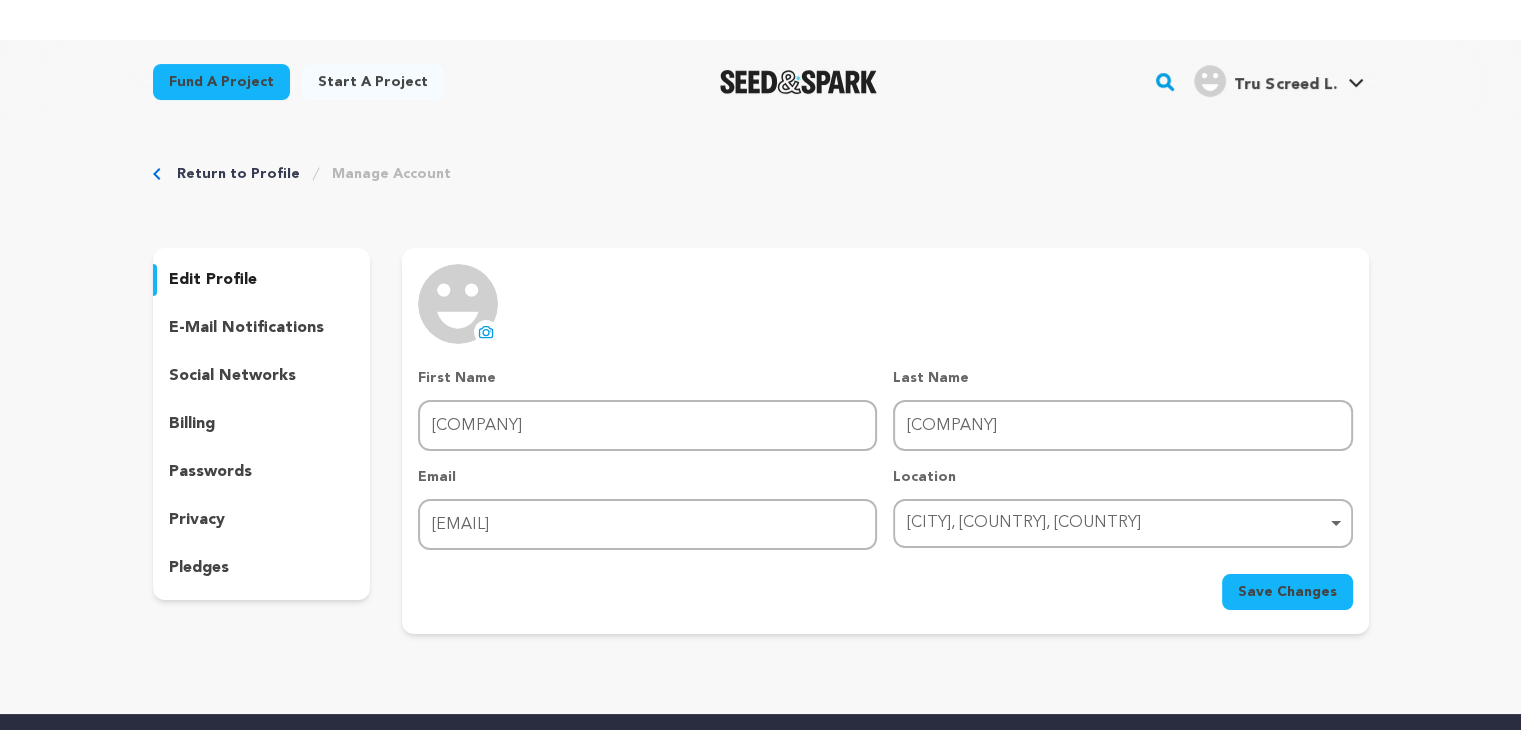 click on "uploading spinner
upload profile image" at bounding box center [486, 332] 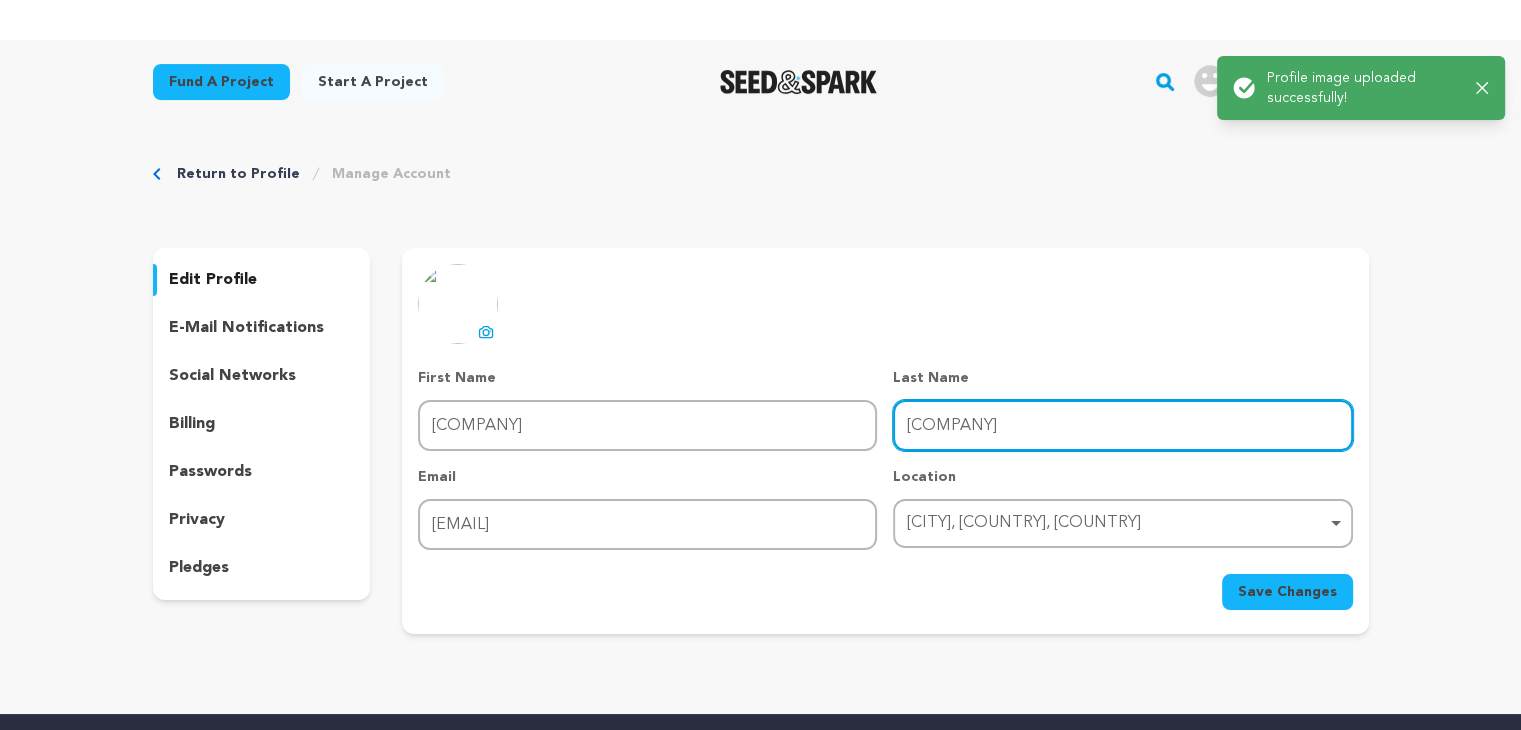 click on "Ltd" at bounding box center [1122, 425] 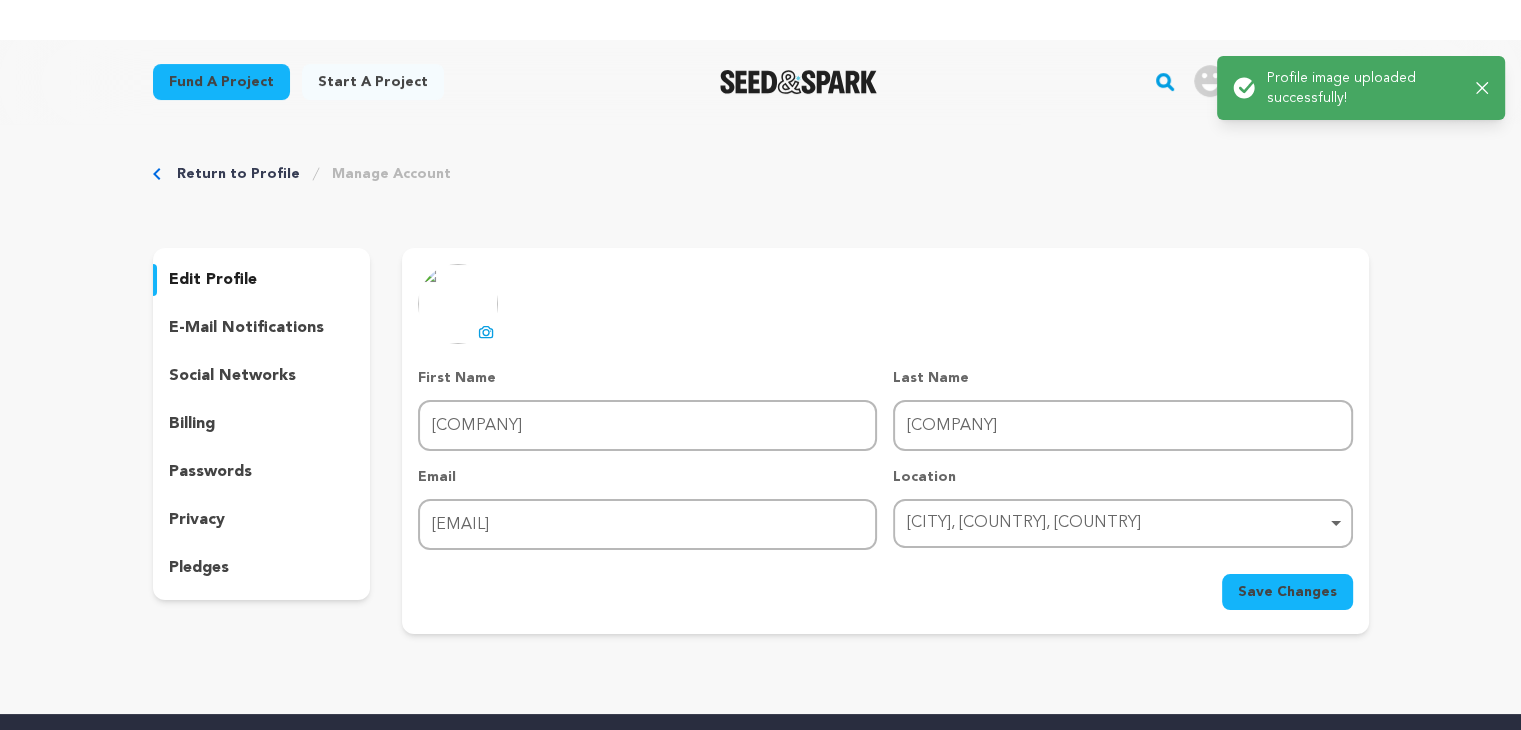 click on "uploading spinner
upload profile image
First Name
First Name
Tru Screed
Last Name
Last Name
Ltd
Email
Email
truscreed@gmail.com
Location
Fleet, England, United Kingdom  Fleet, England, United Kingdom Remove item  Fleet, England, United Kingdom" at bounding box center [885, 437] 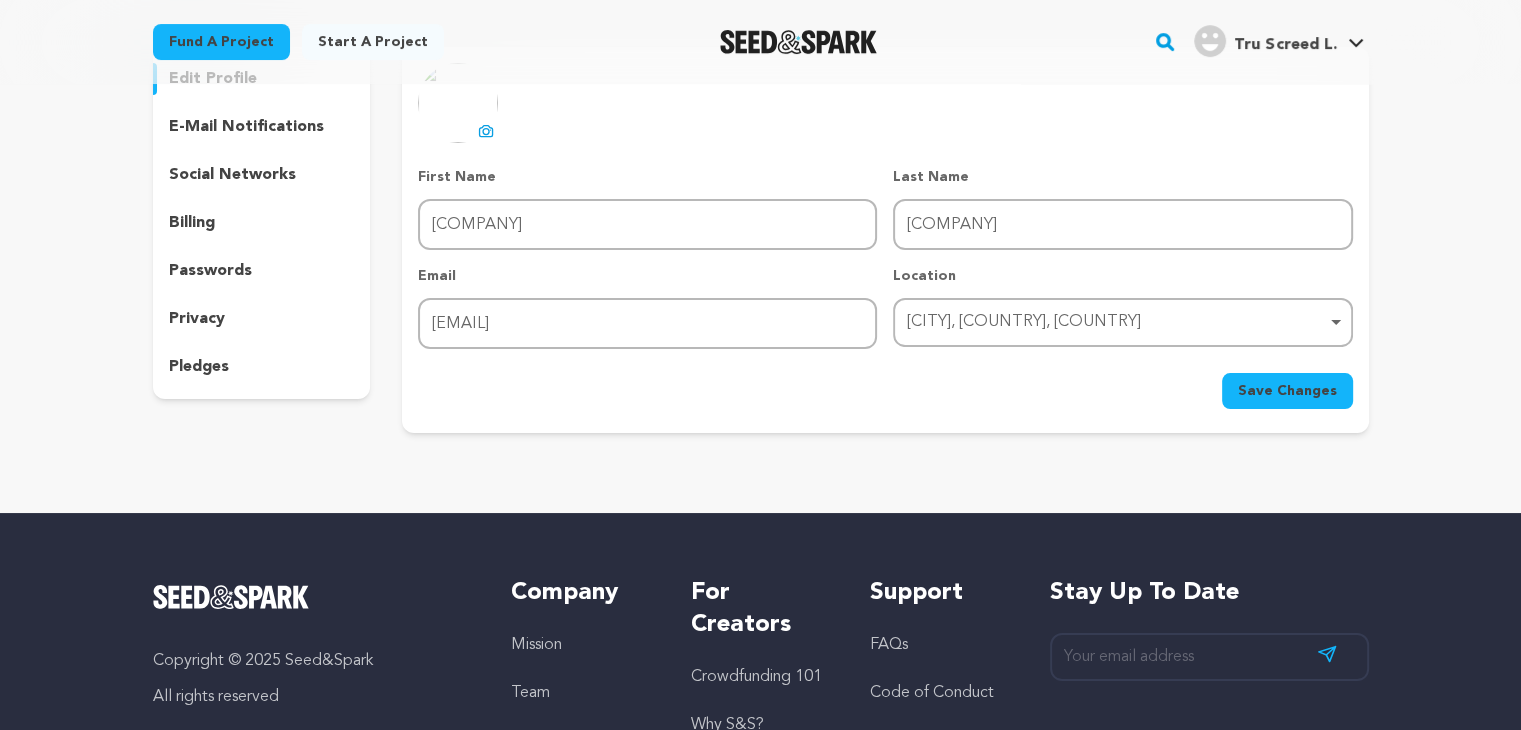 scroll, scrollTop: 200, scrollLeft: 0, axis: vertical 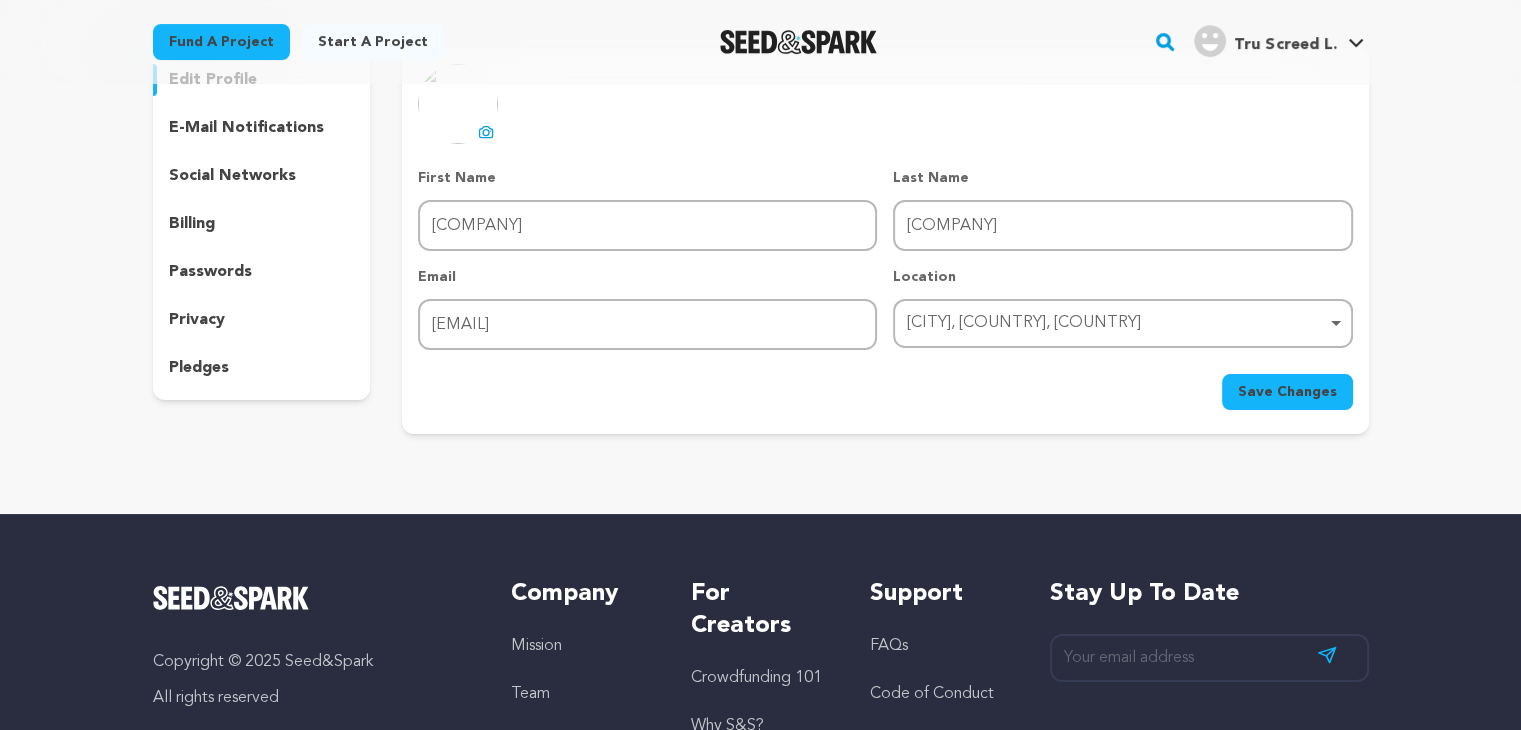 click on "Fleet, England, United Kingdom Remove item" at bounding box center (1116, 323) 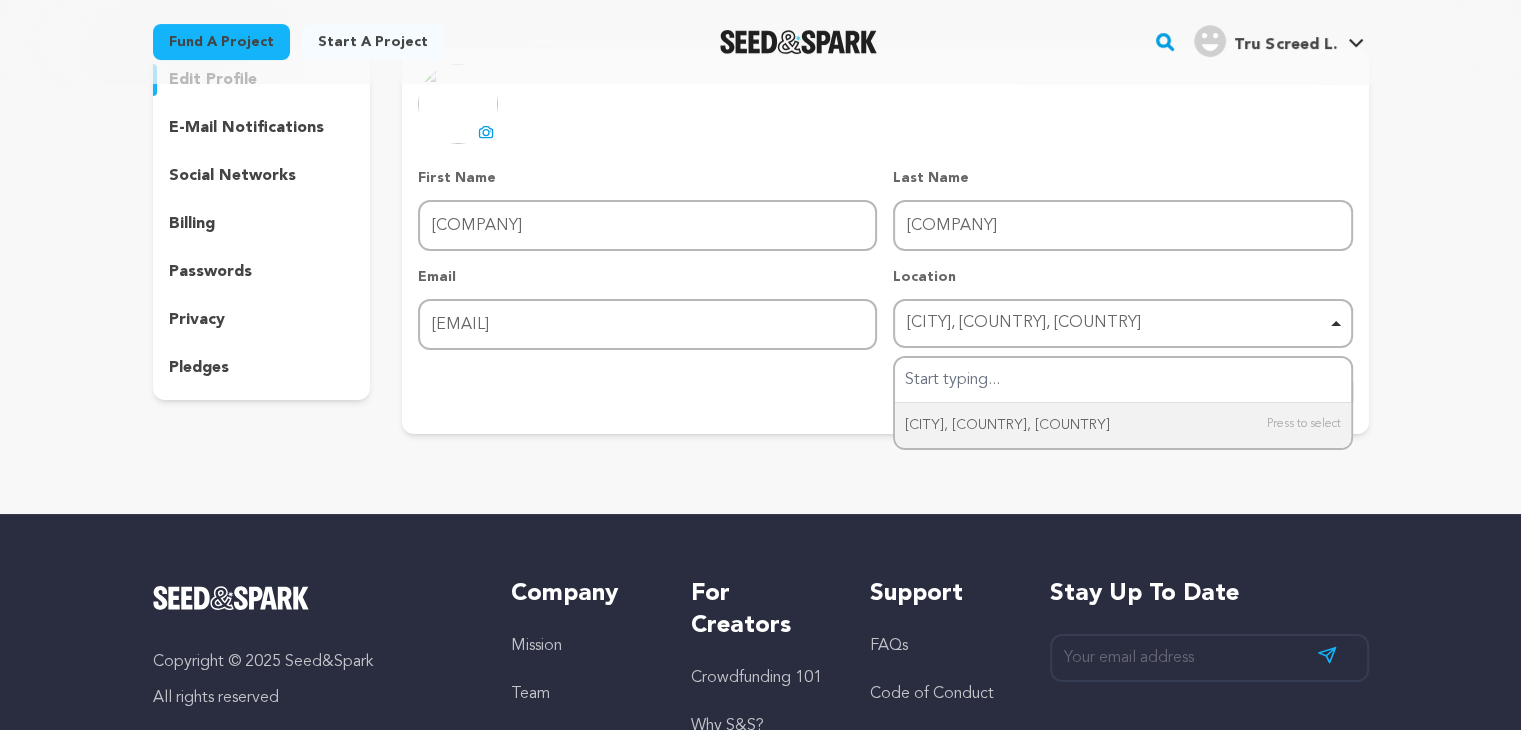 click on "Save Changes" at bounding box center (885, 392) 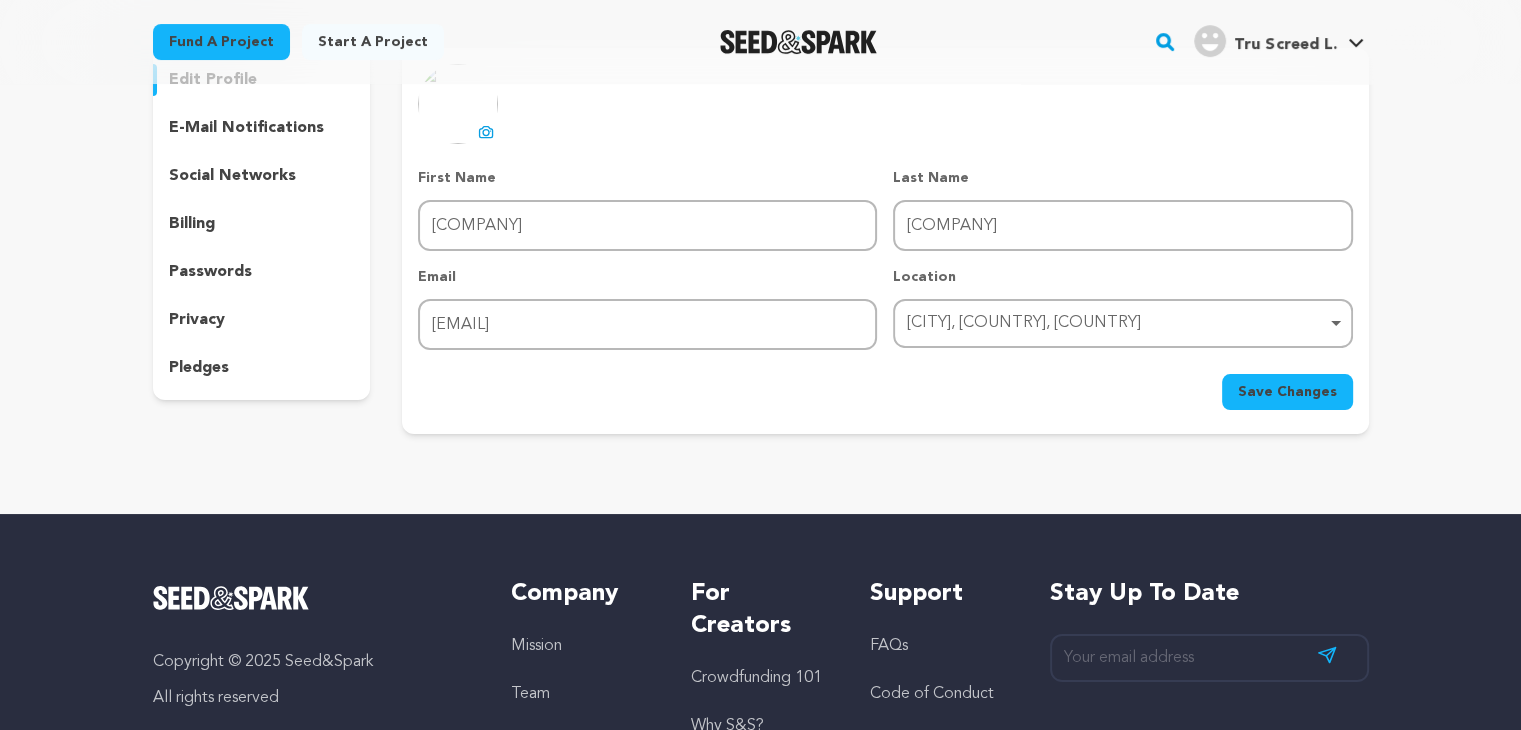 click on "Save Changes" at bounding box center (1287, 392) 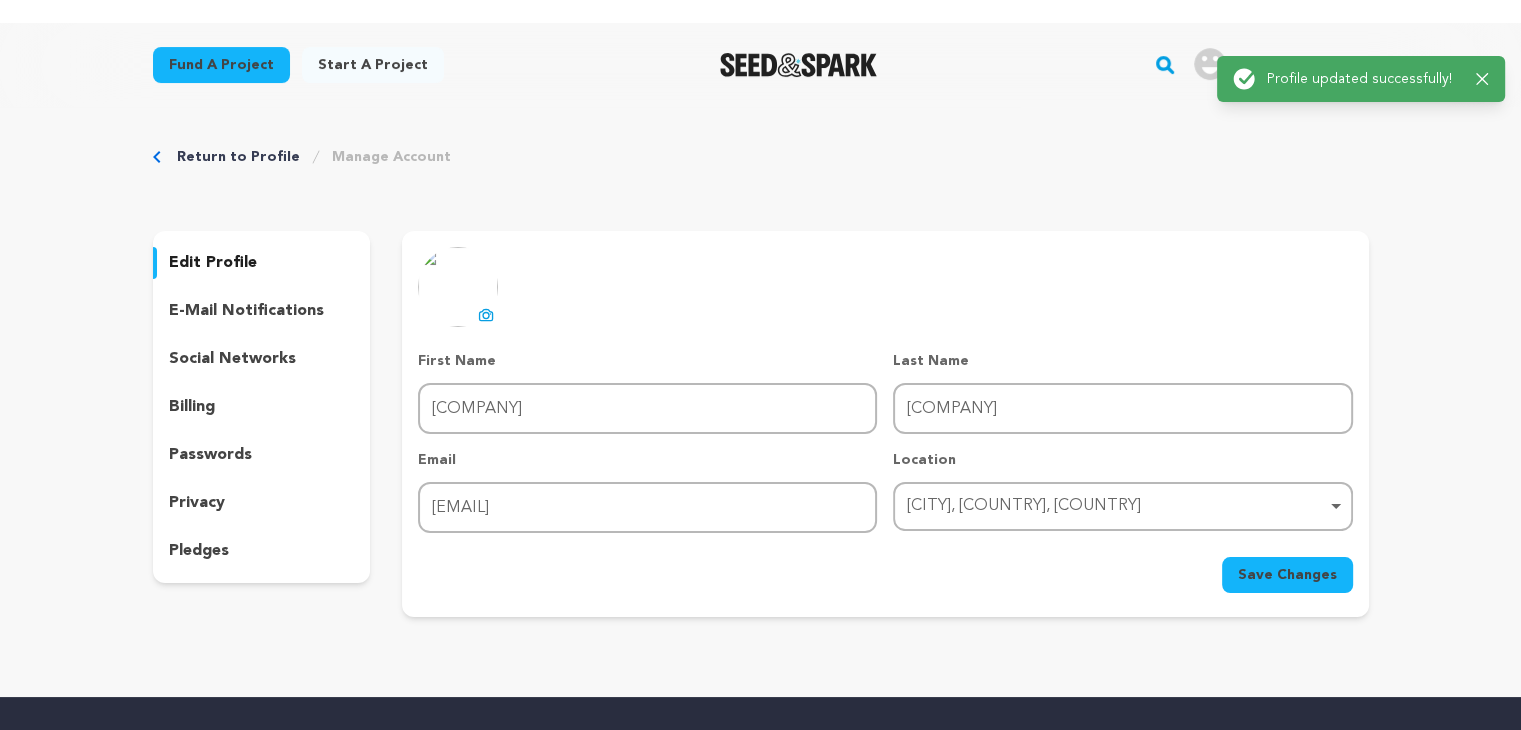 scroll, scrollTop: 0, scrollLeft: 0, axis: both 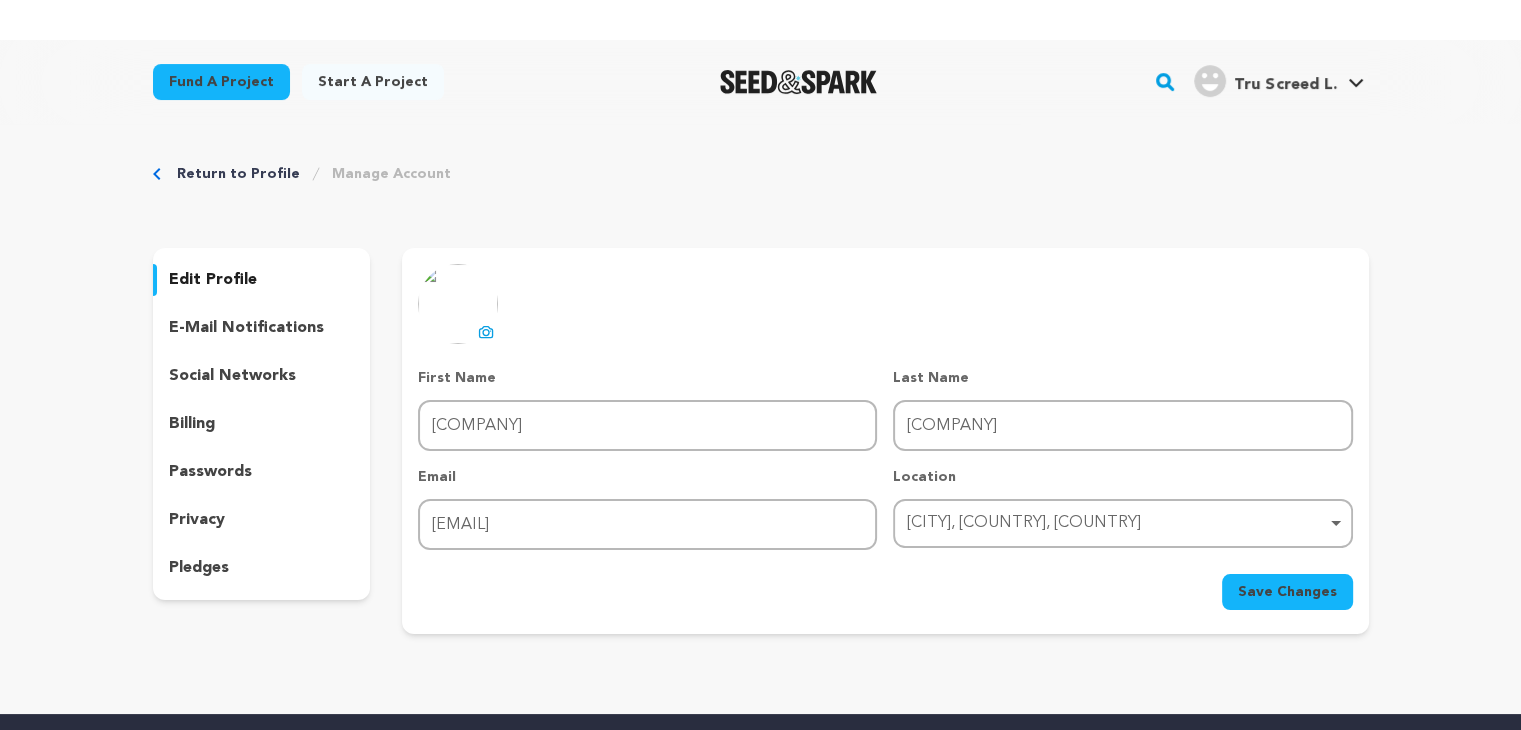 click on "edit profile" at bounding box center [213, 280] 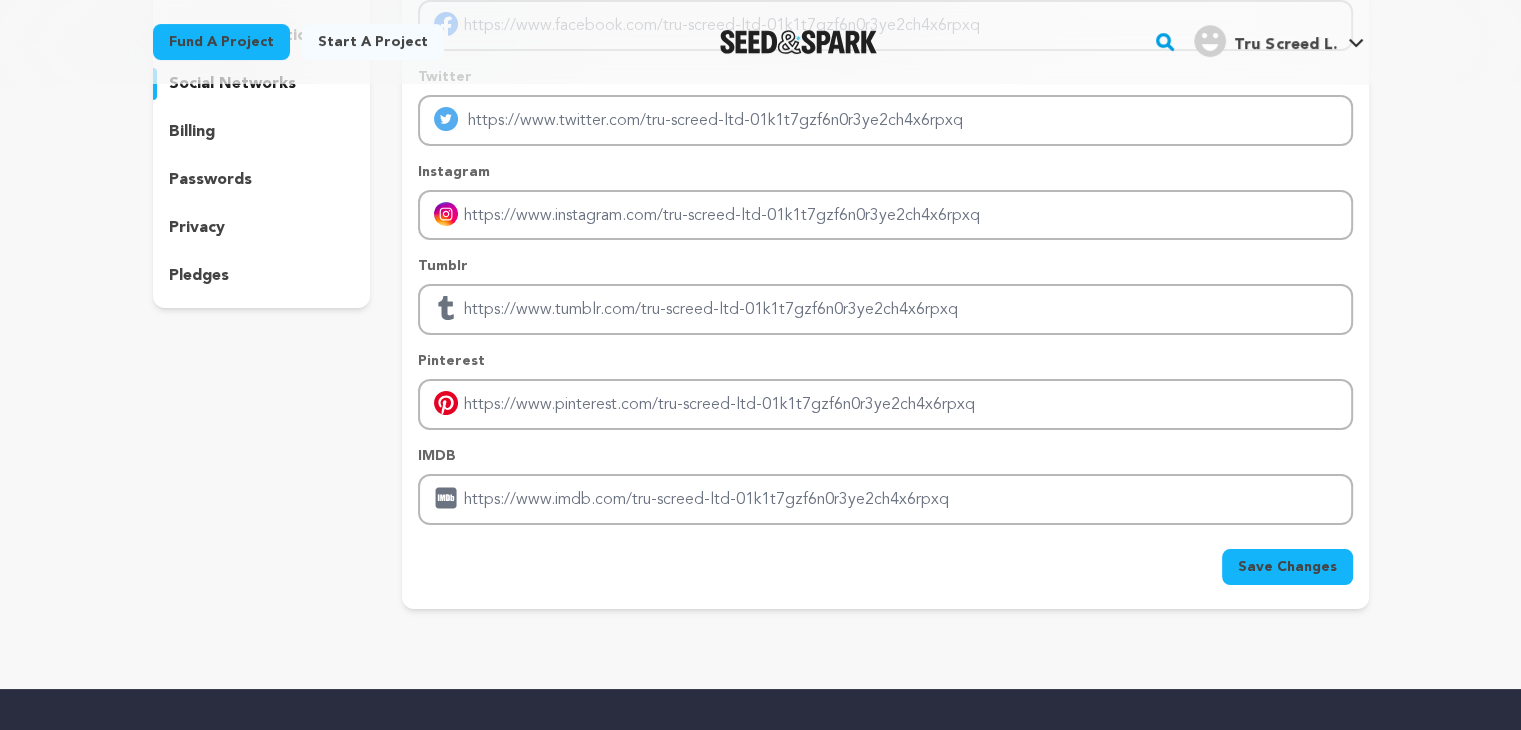scroll, scrollTop: 300, scrollLeft: 0, axis: vertical 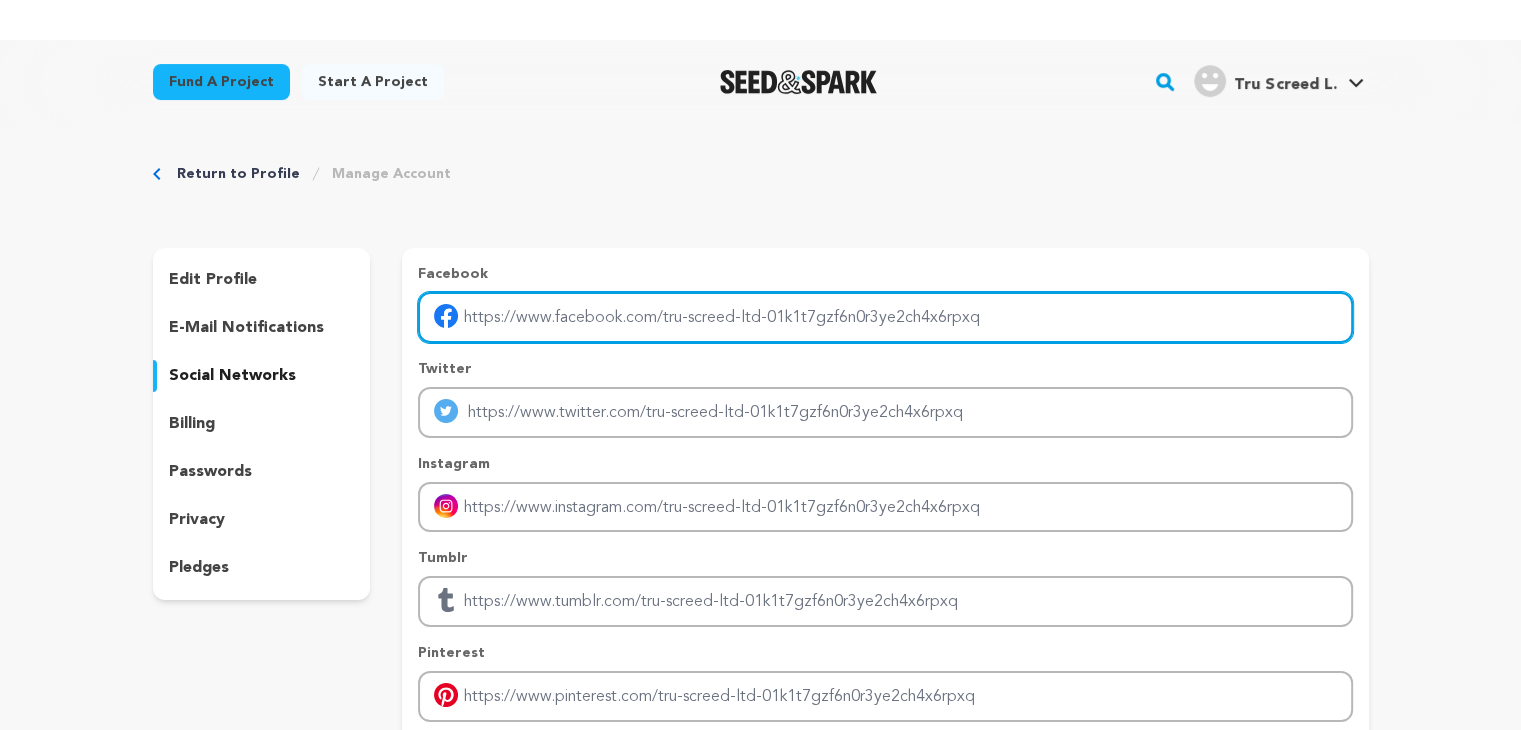 click at bounding box center [885, 317] 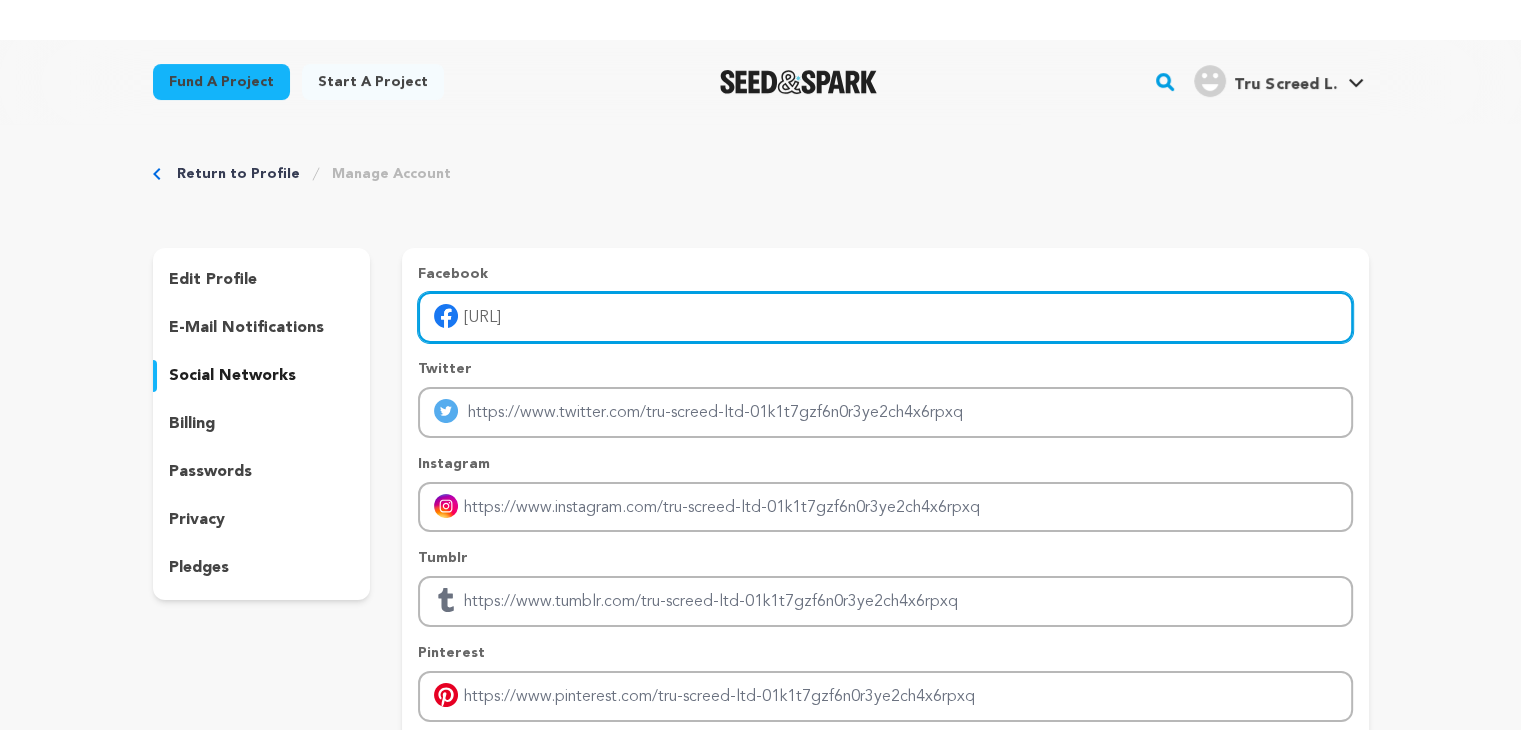 click on "https://www.facebook.com/people/Tru-Screed-Ltd/61575312172908/" at bounding box center [885, 317] 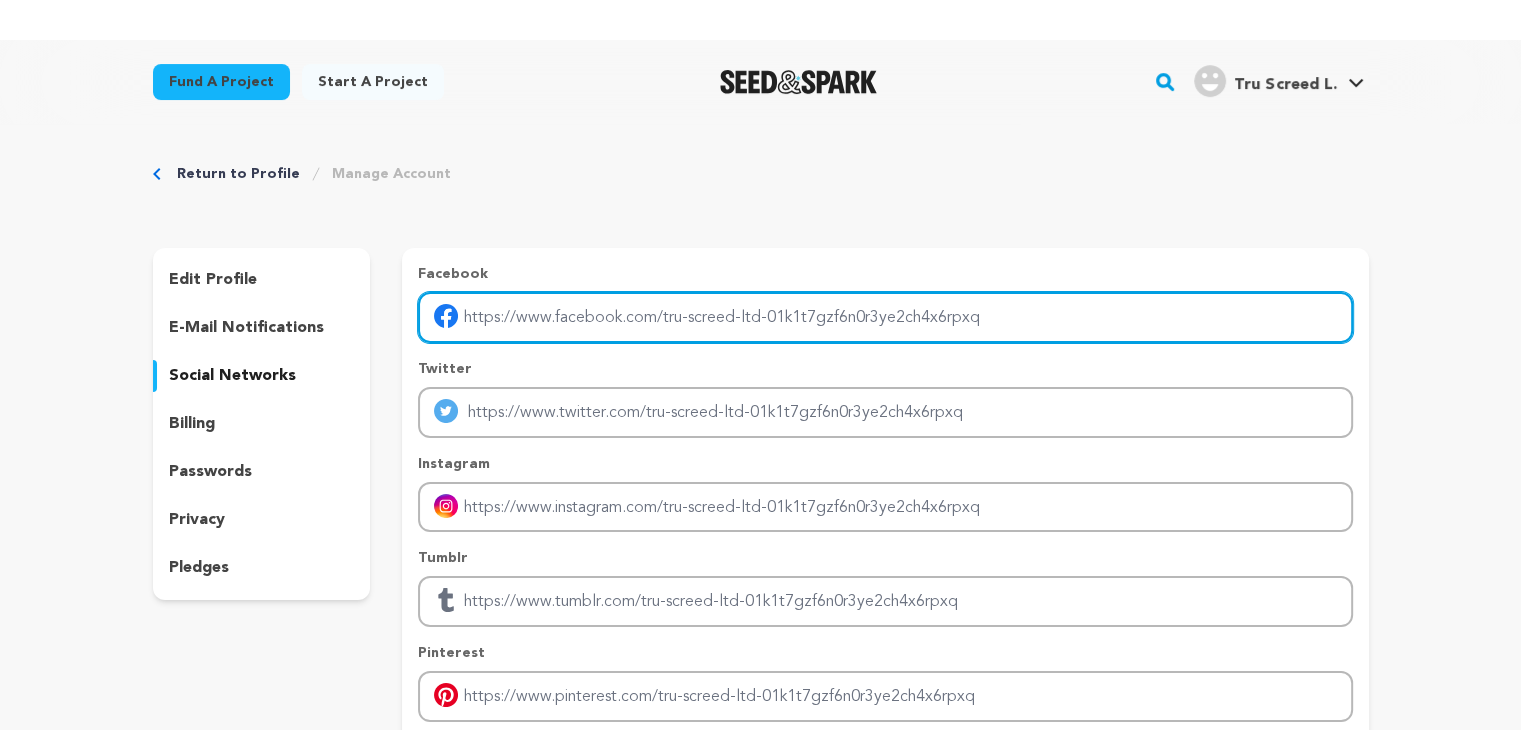 paste on "https://www.facebook.com/people/Tru-Screed-Ltd/61575312172908/" 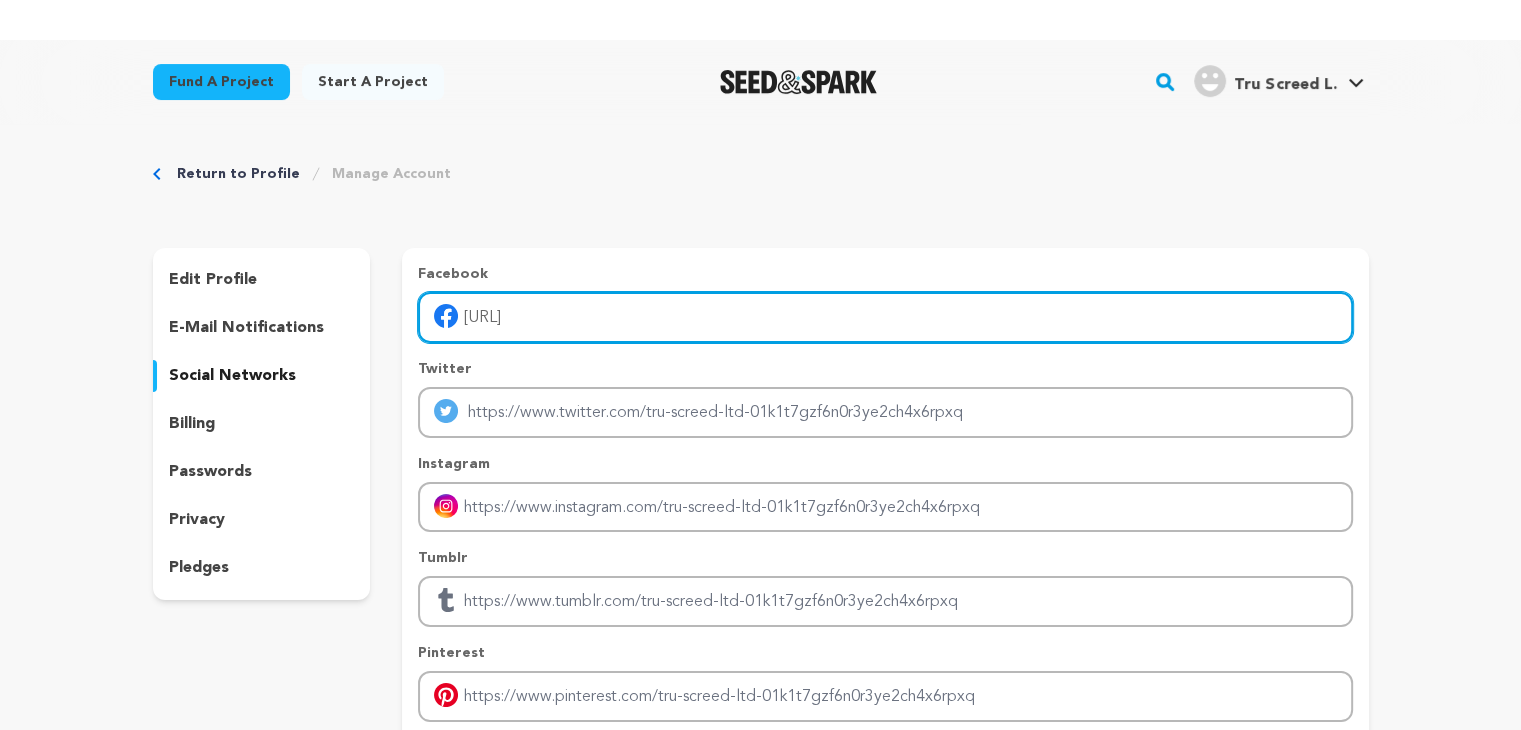 type on "https://www.facebook.com/people/Tru-Screed-Ltd/61575312172908/" 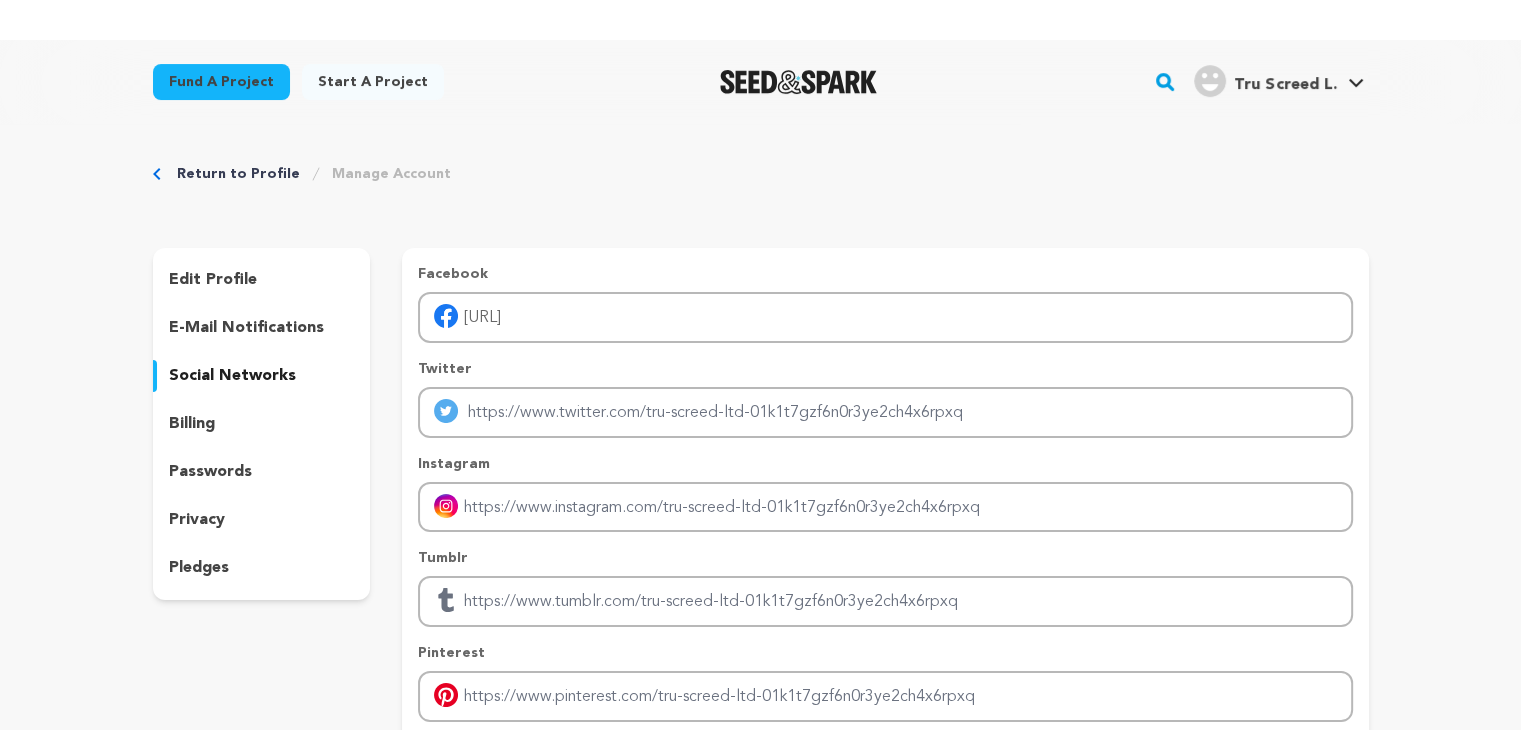click on "Facebook
https://www.facebook.com/people/Tru-Screed-Ltd/61575312172908/
Twitter
Instagram
Tumblr
Pinterest" at bounding box center (885, 574) 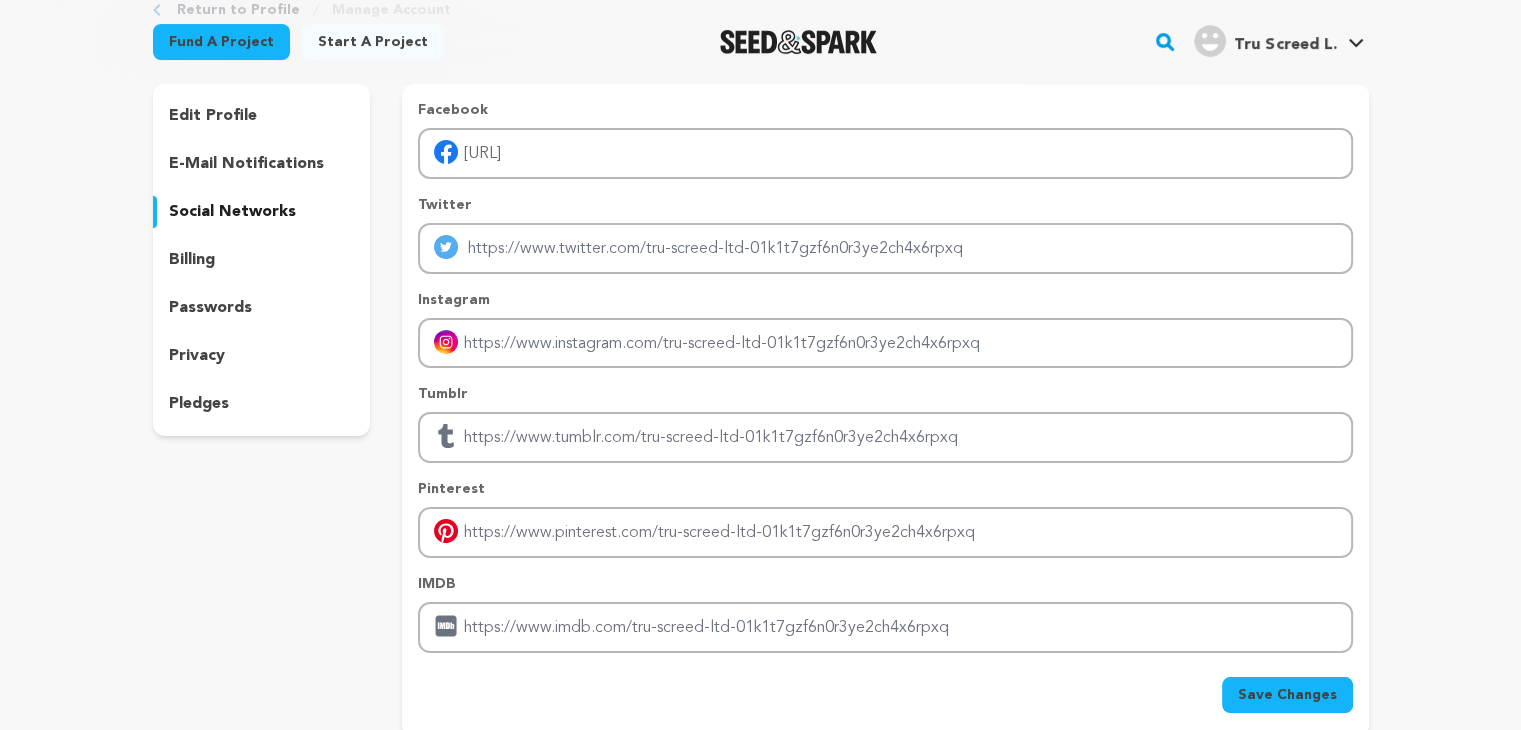 scroll, scrollTop: 200, scrollLeft: 0, axis: vertical 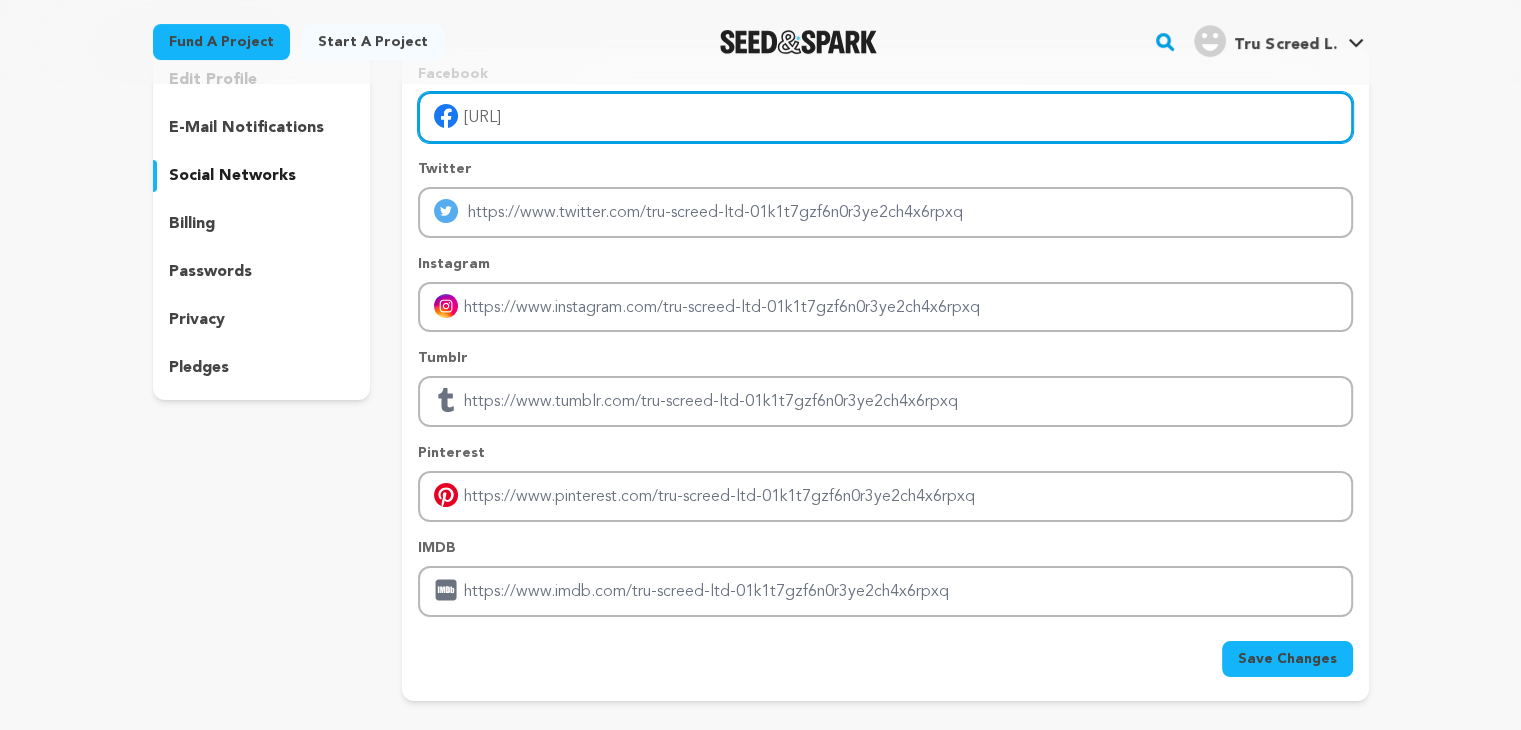 click on "https://www.facebook.com/people/[NAME]" at bounding box center (885, 117) 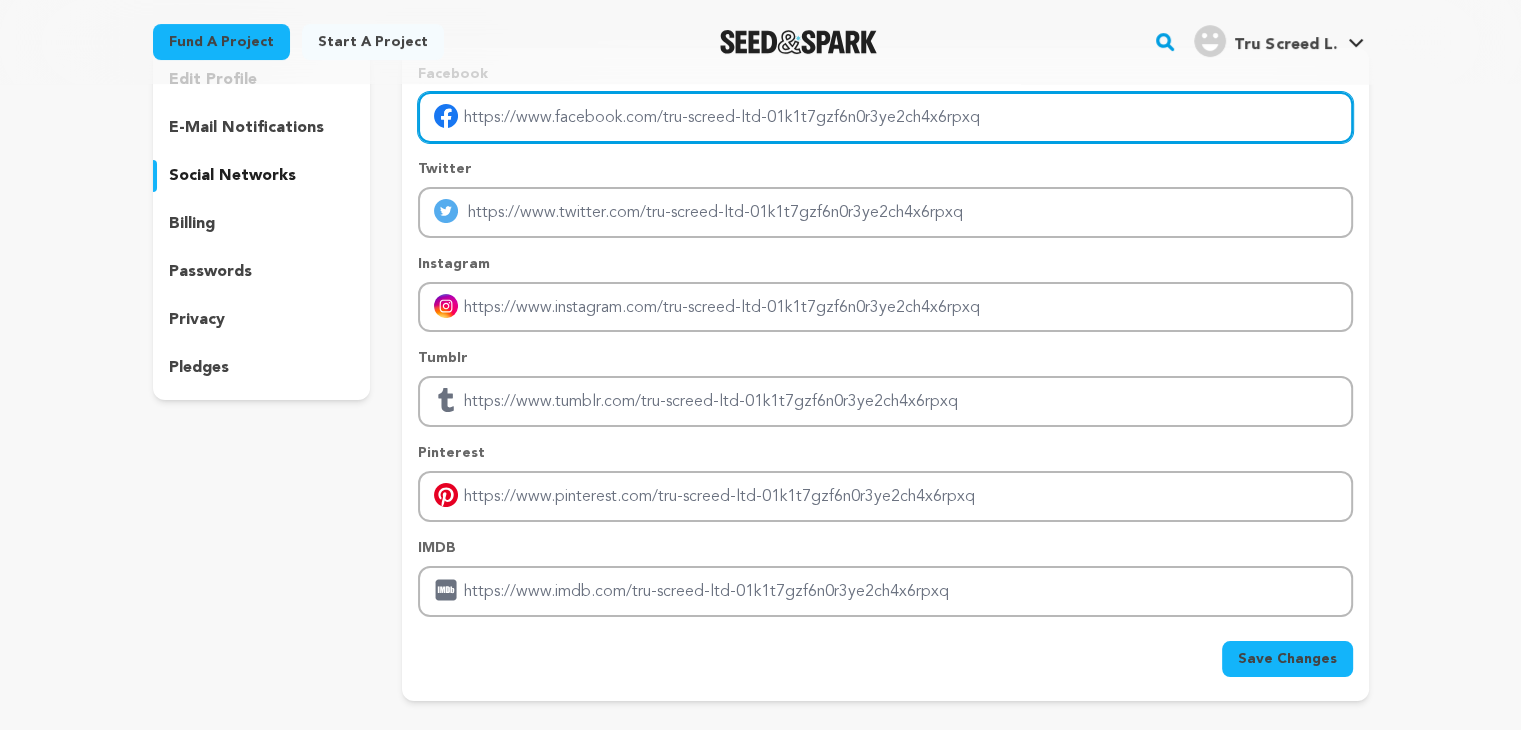 click at bounding box center [885, 117] 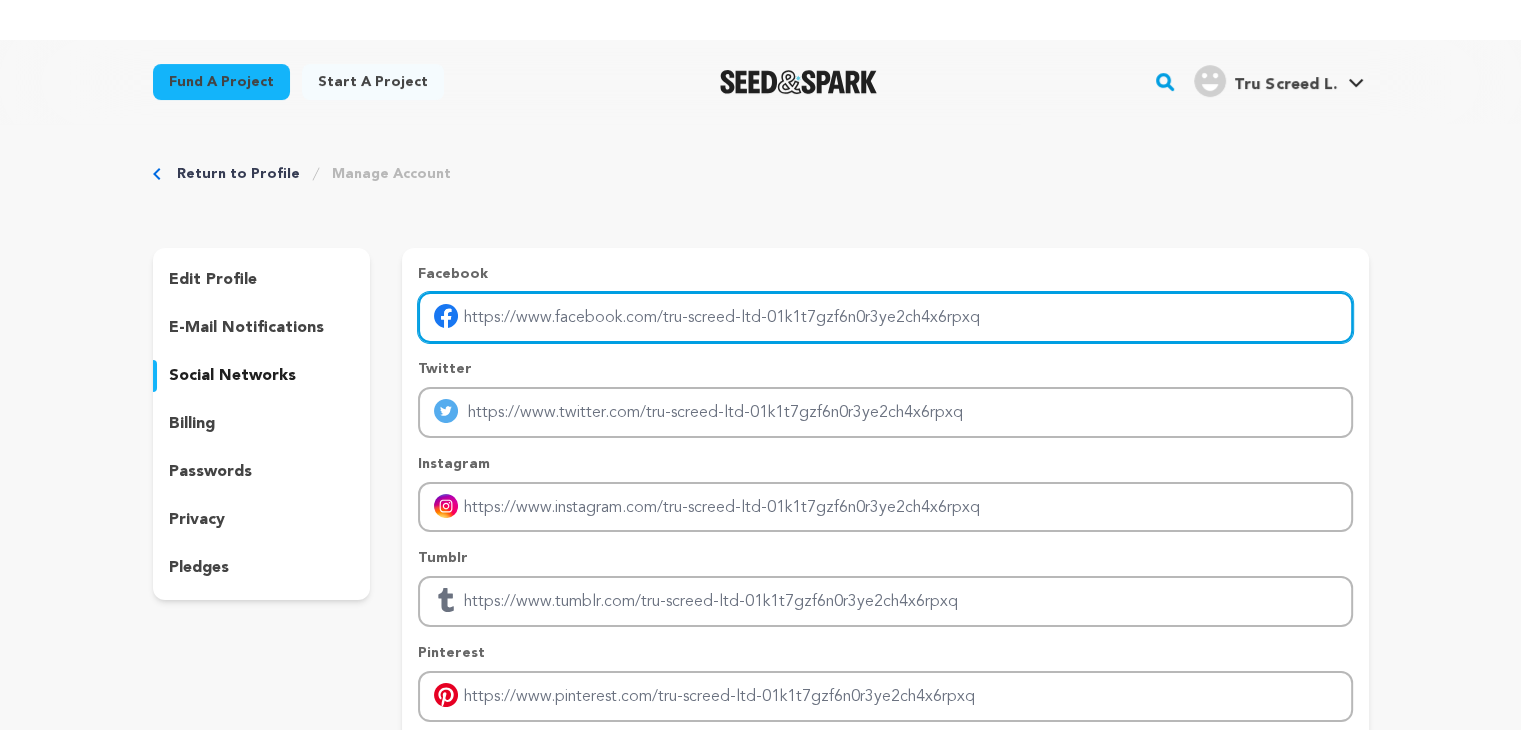 scroll, scrollTop: 0, scrollLeft: 0, axis: both 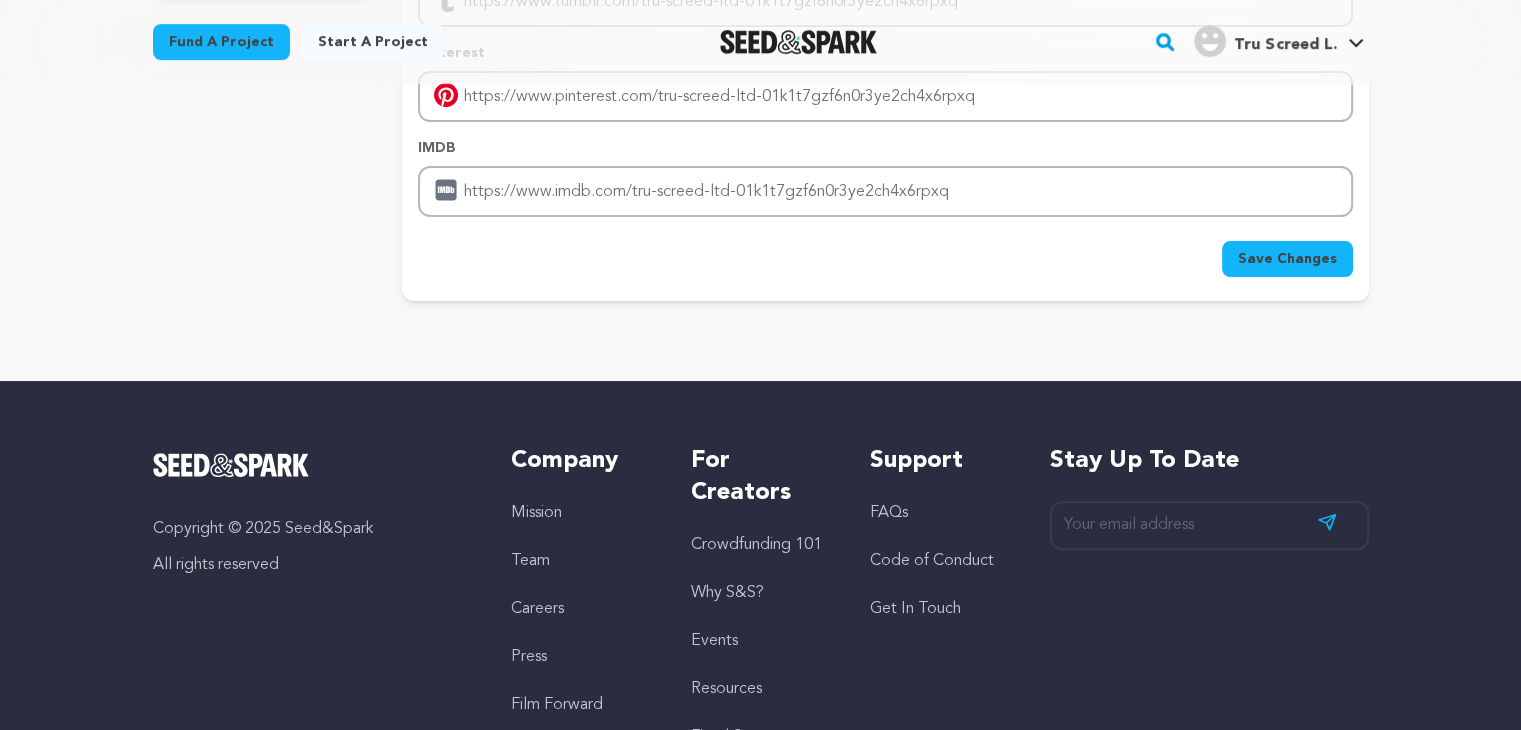 click on "Save Changes" at bounding box center (1287, 259) 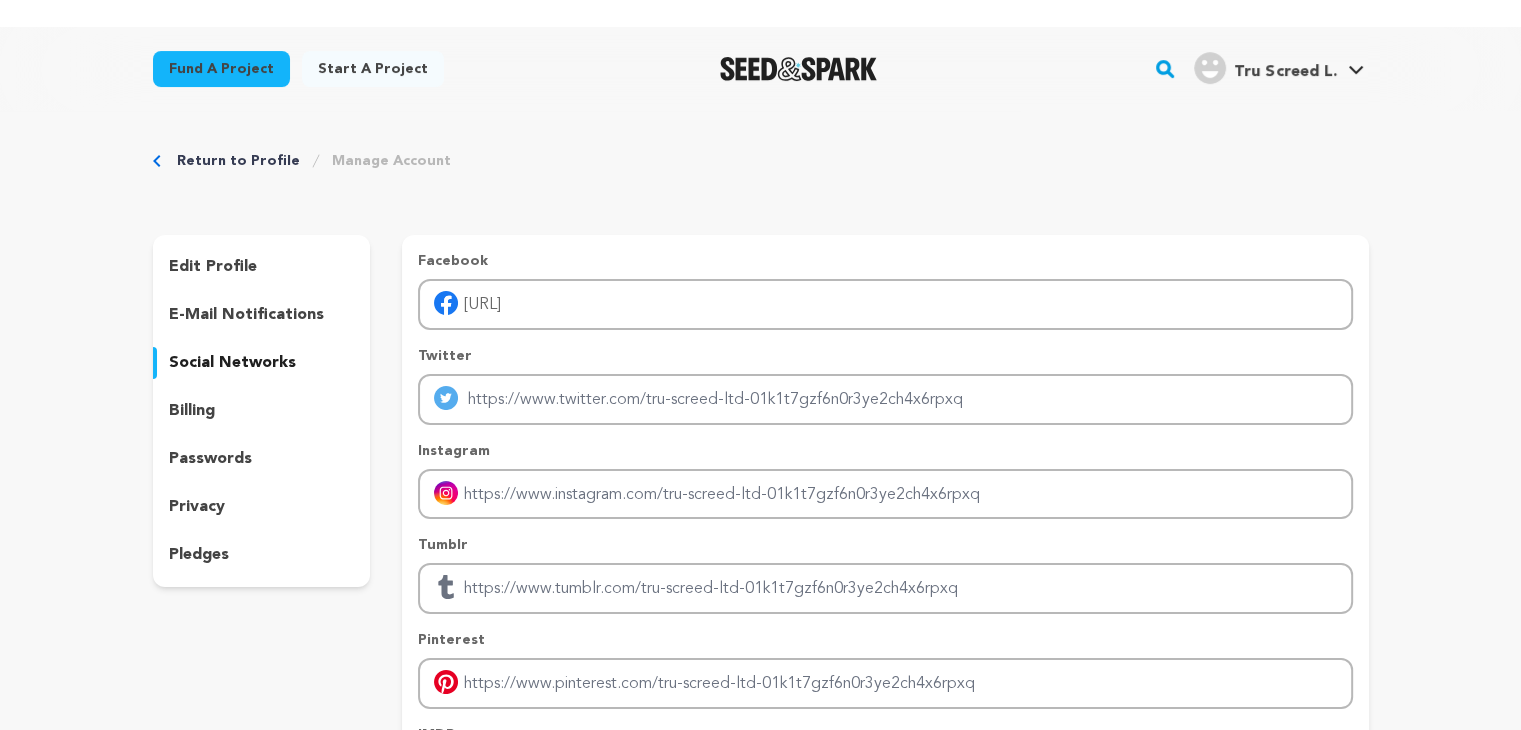 scroll, scrollTop: 0, scrollLeft: 0, axis: both 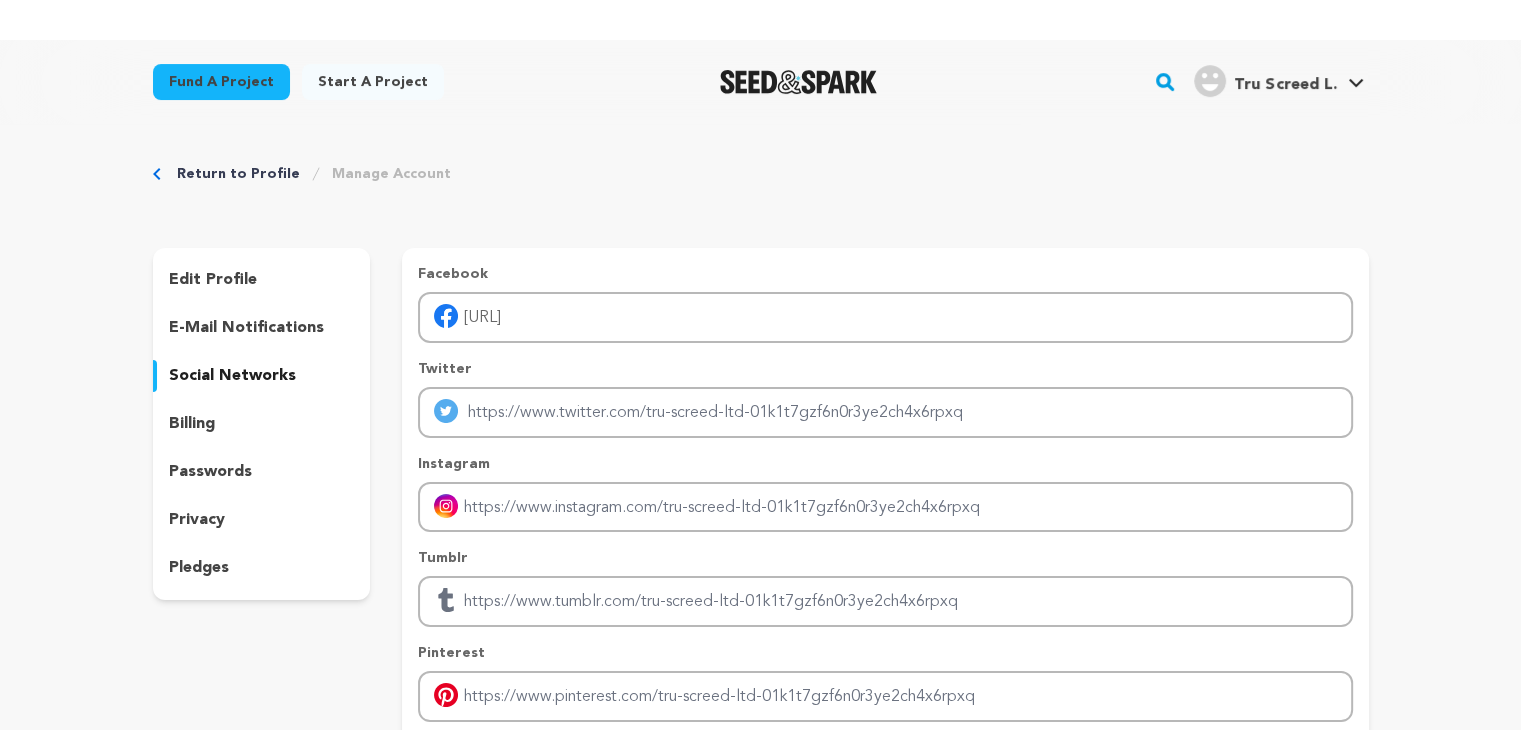 click on "edit profile" at bounding box center [213, 280] 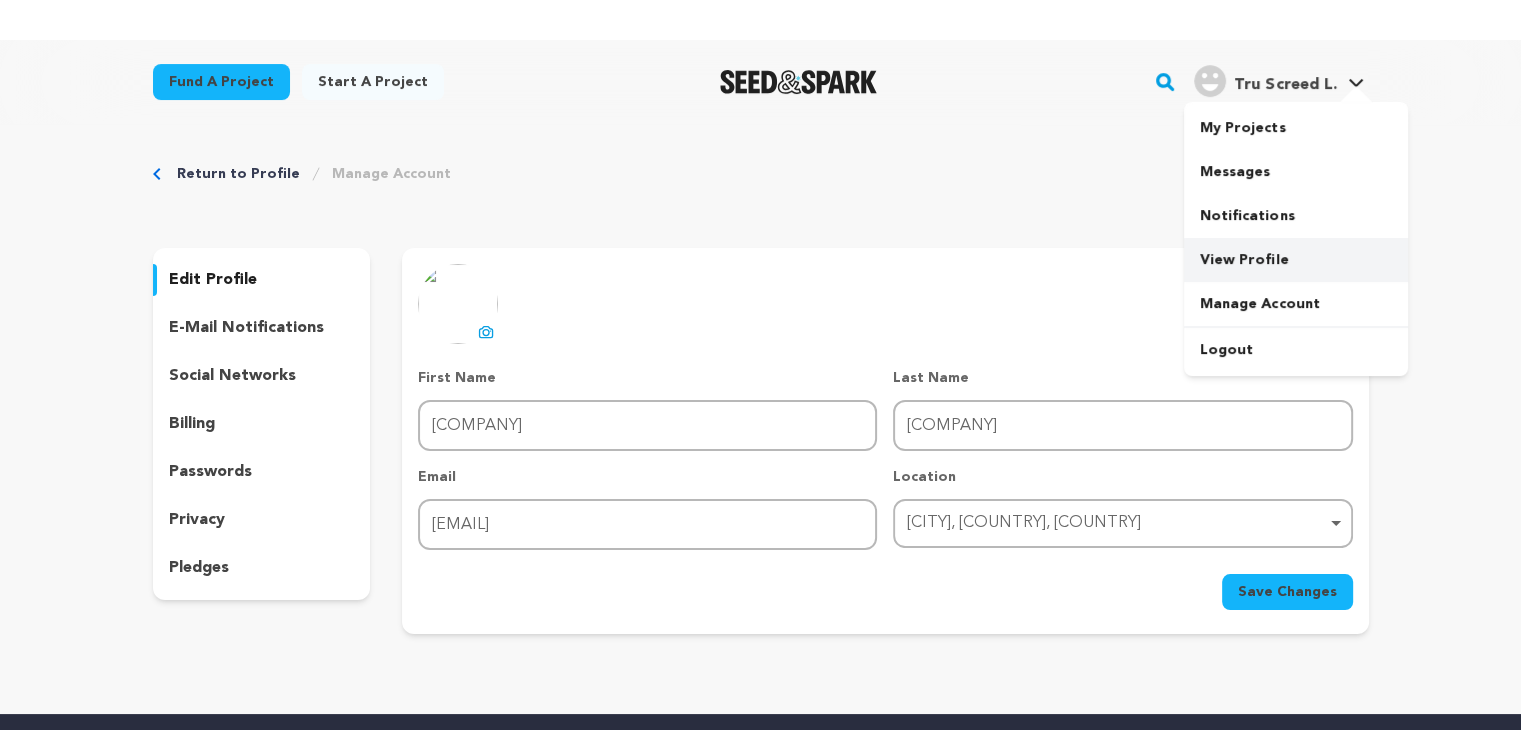 click on "View Profile" at bounding box center [1296, 260] 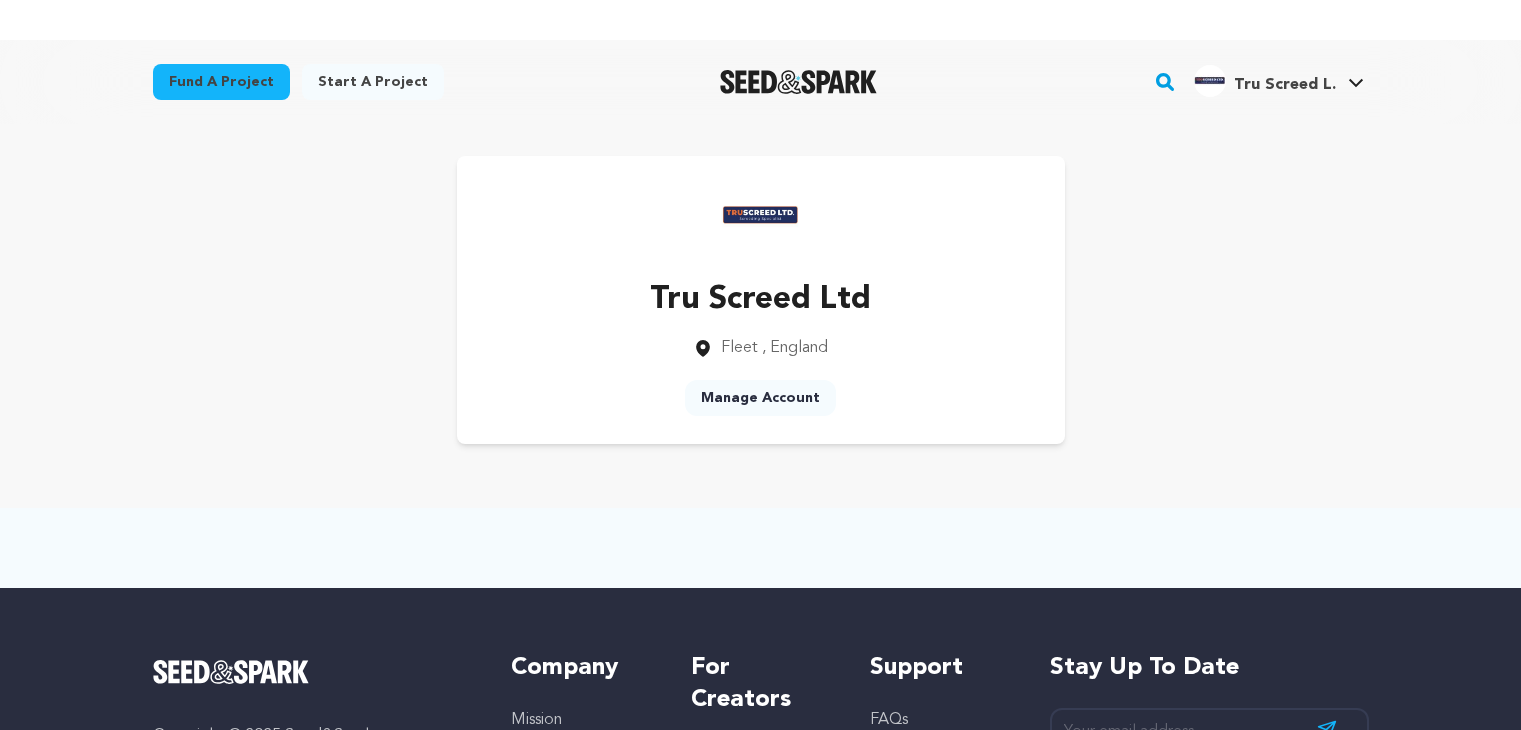 scroll, scrollTop: 0, scrollLeft: 0, axis: both 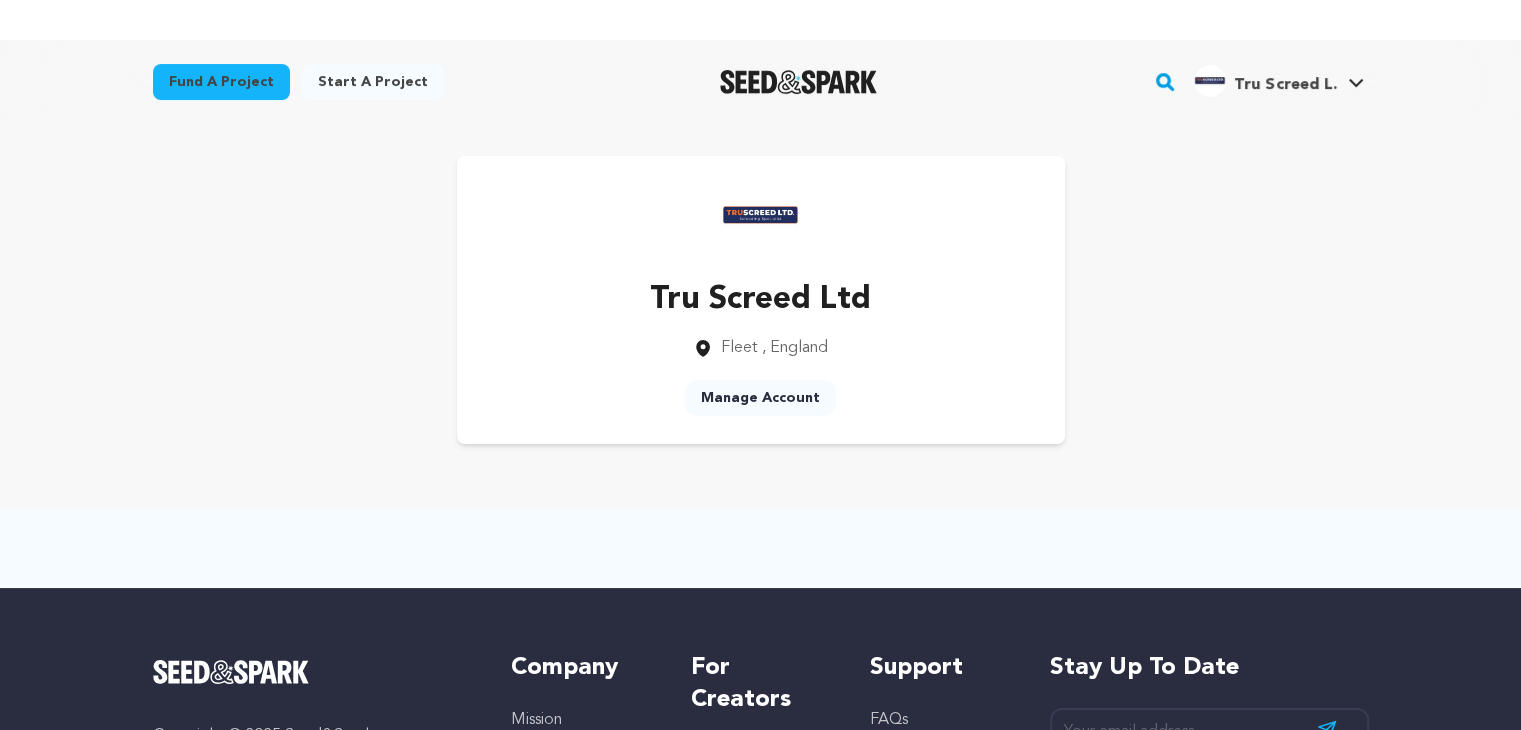 click on "Manage Account" at bounding box center (760, 398) 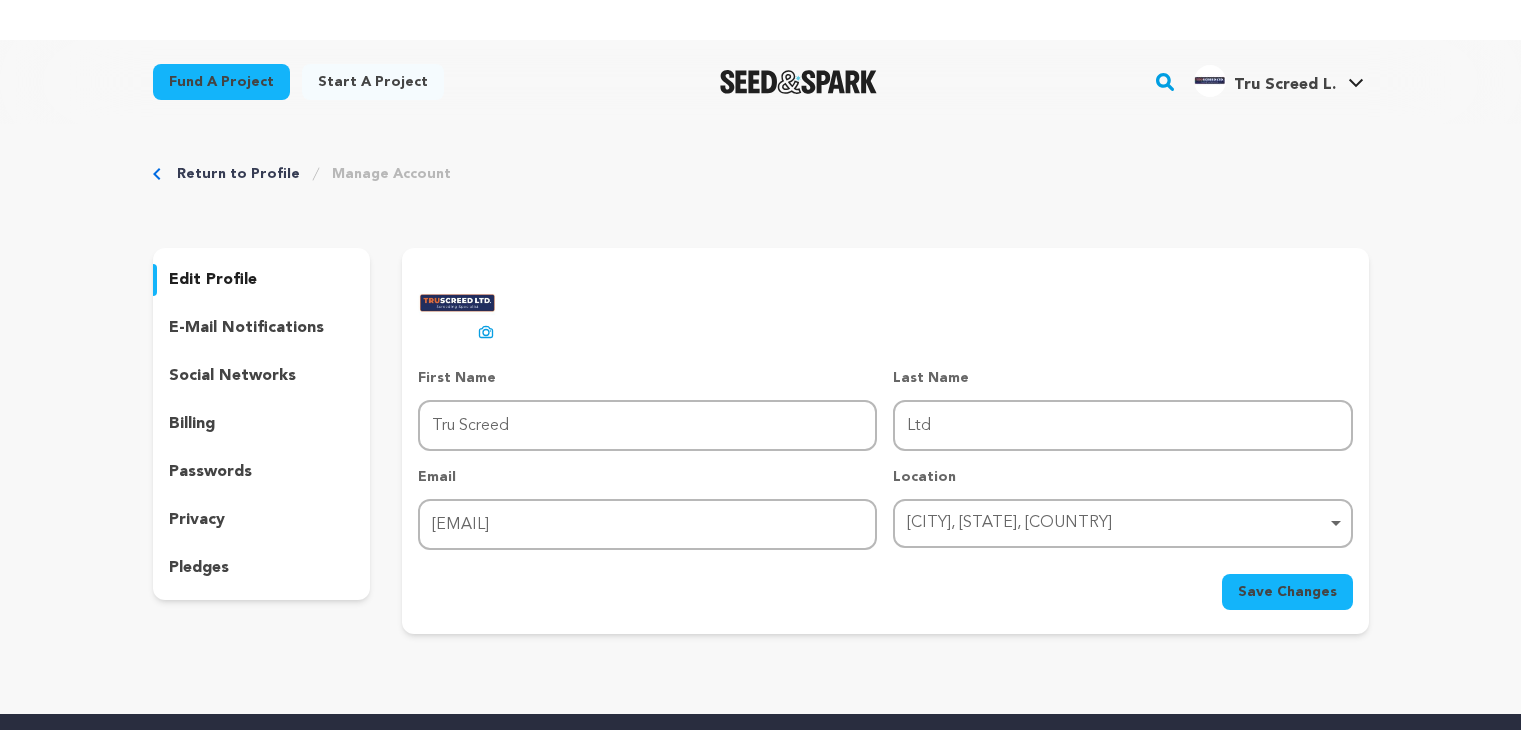 scroll, scrollTop: 0, scrollLeft: 0, axis: both 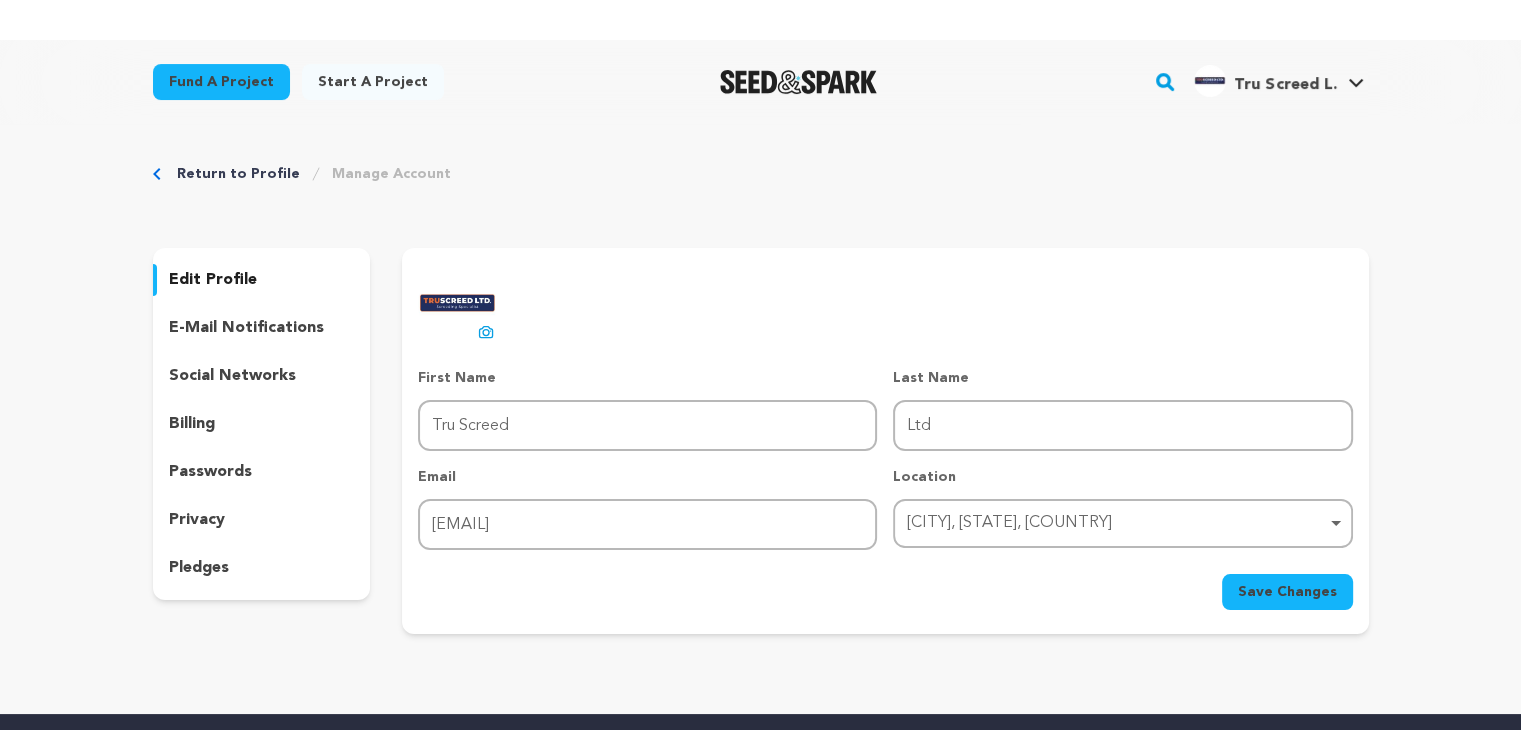 drag, startPoint x: 203, startPoint y: 557, endPoint x: 206, endPoint y: 545, distance: 12.369317 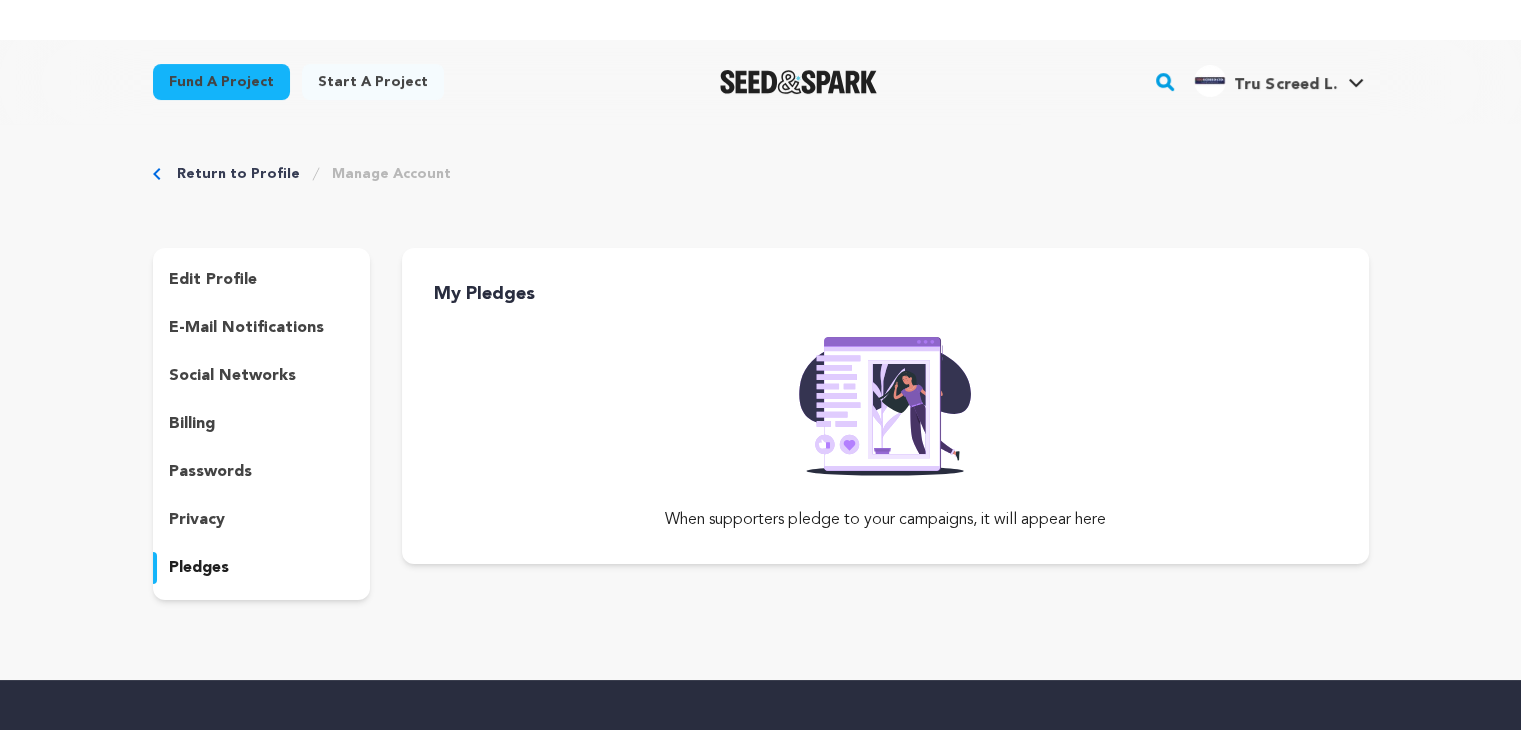 click on "privacy" at bounding box center (197, 520) 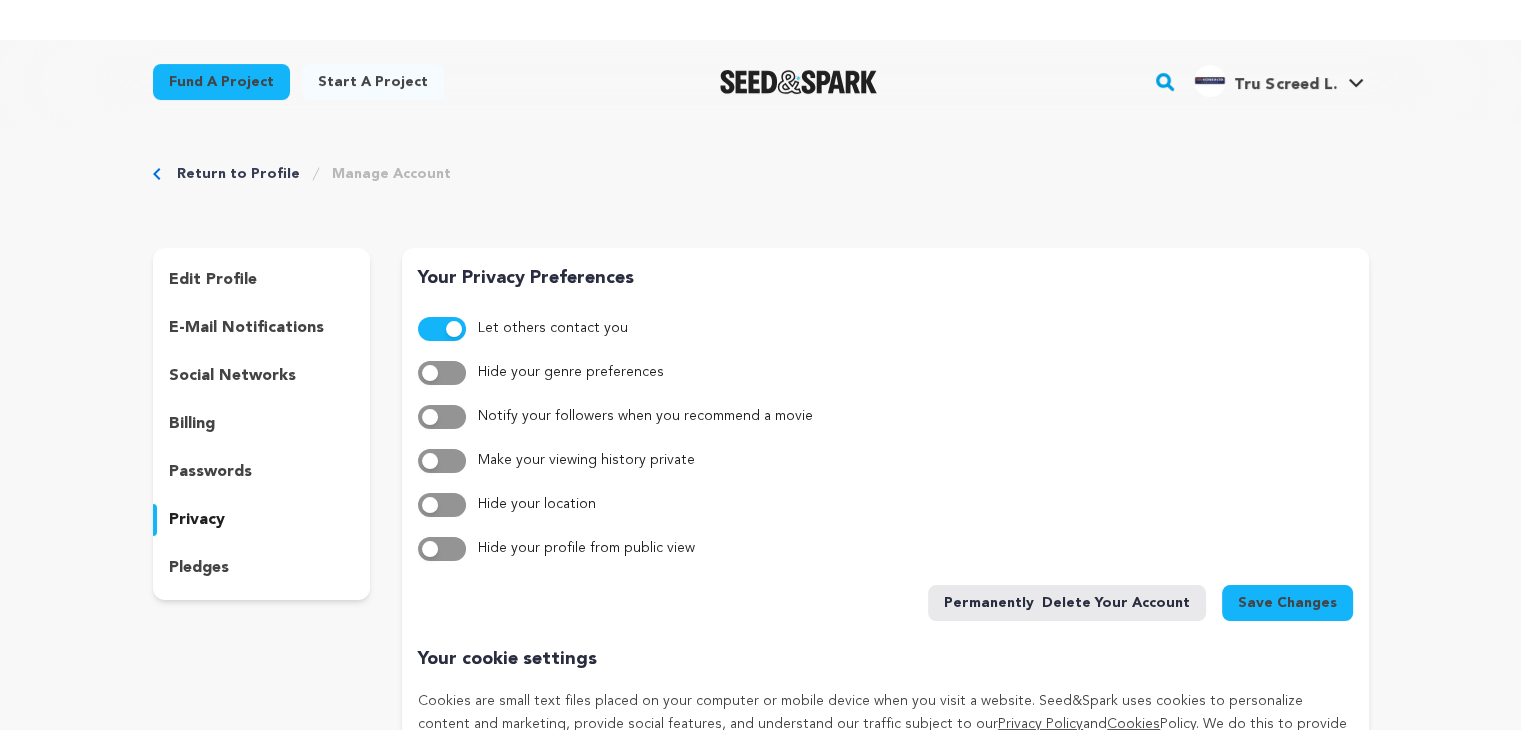 click on "passwords" at bounding box center [210, 472] 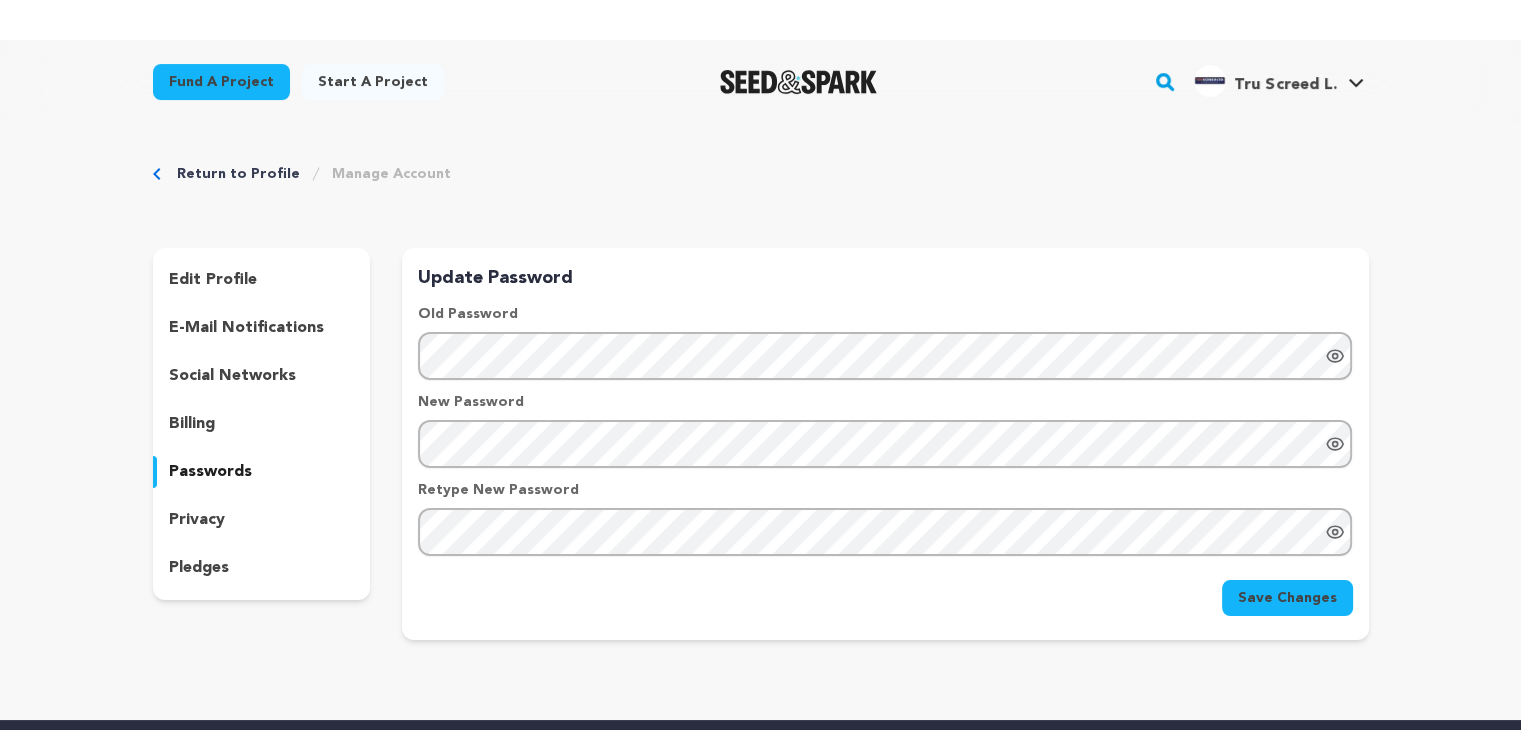 click on "billing" at bounding box center (192, 424) 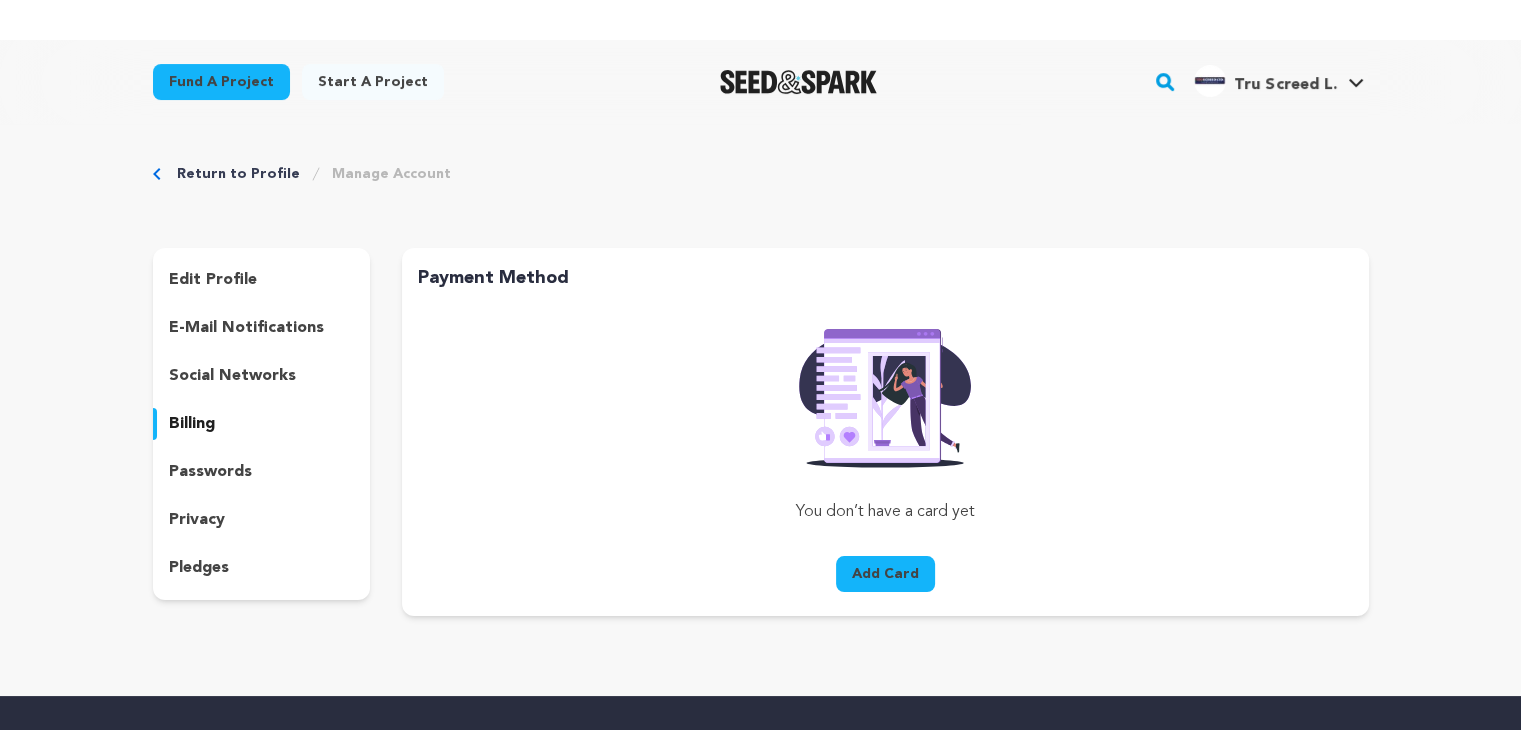 click on "social networks" at bounding box center (232, 376) 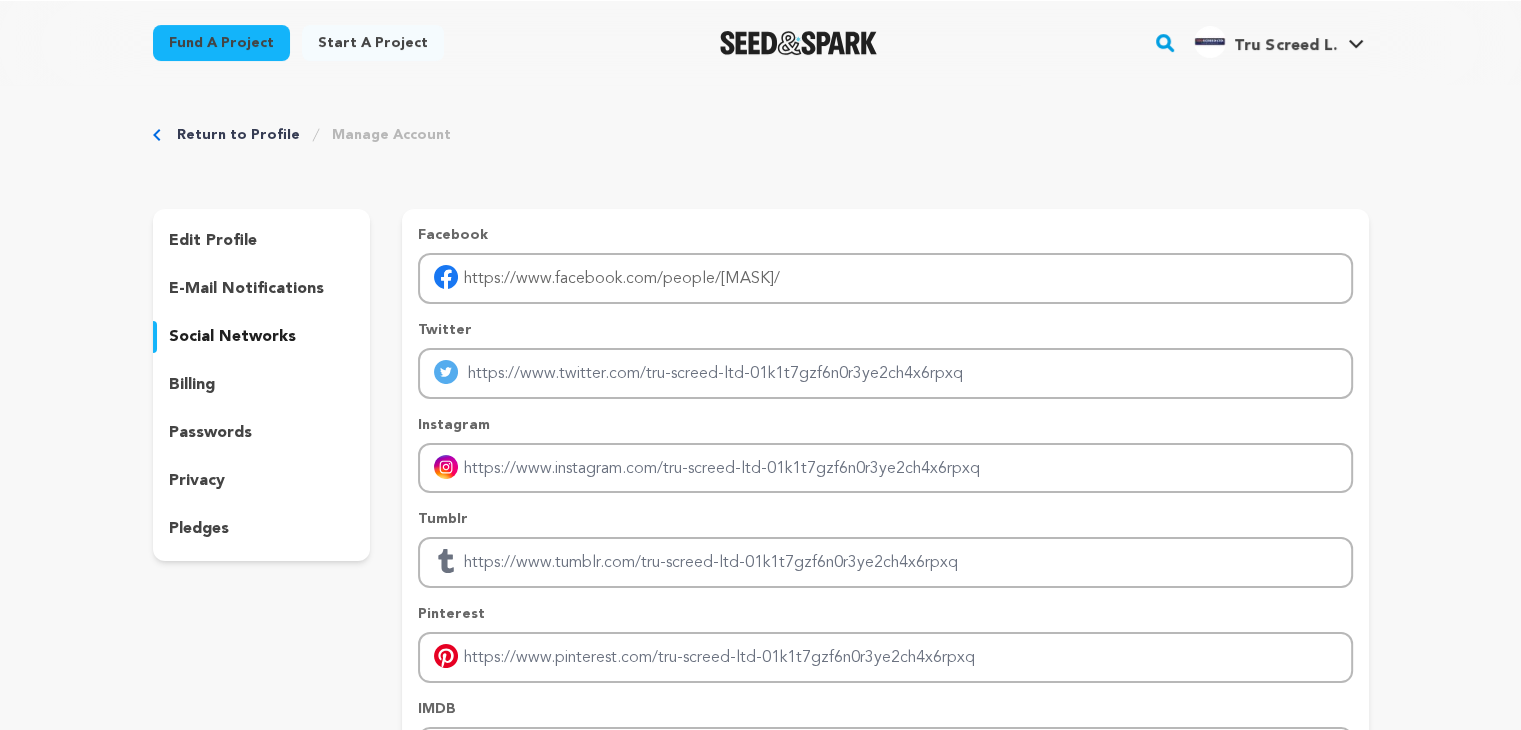 scroll, scrollTop: 0, scrollLeft: 0, axis: both 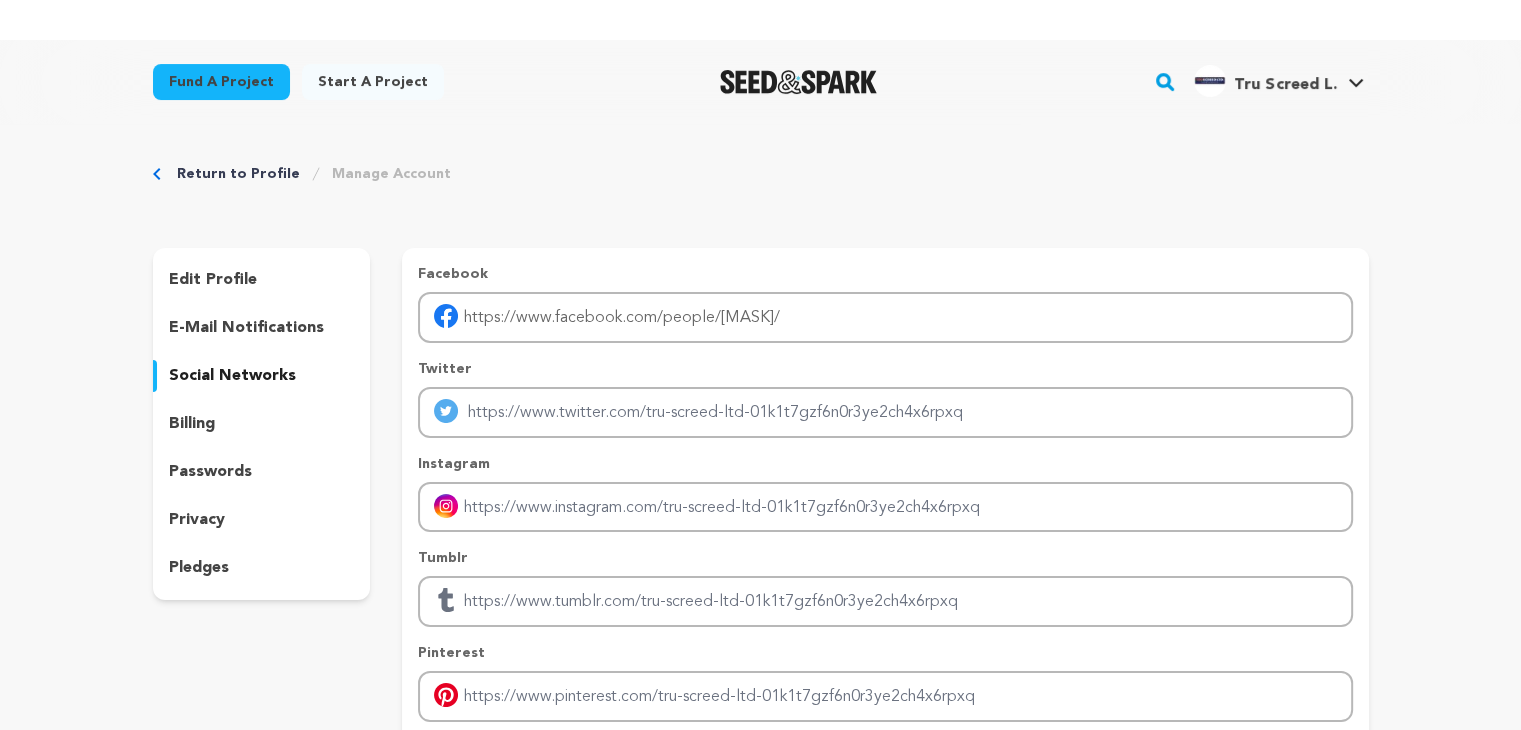 click on "e-mail notifications" at bounding box center [246, 328] 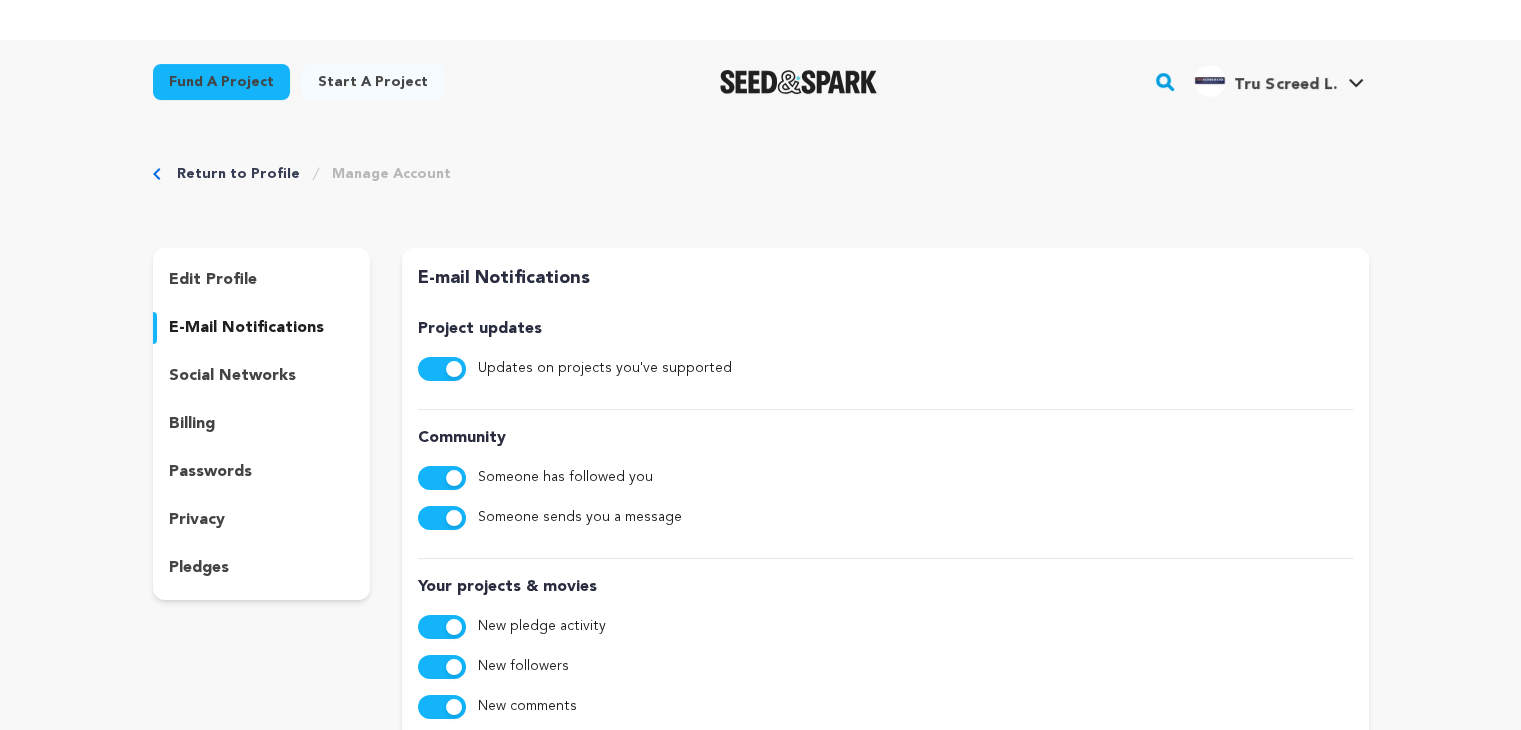 click on "edit profile" at bounding box center (213, 280) 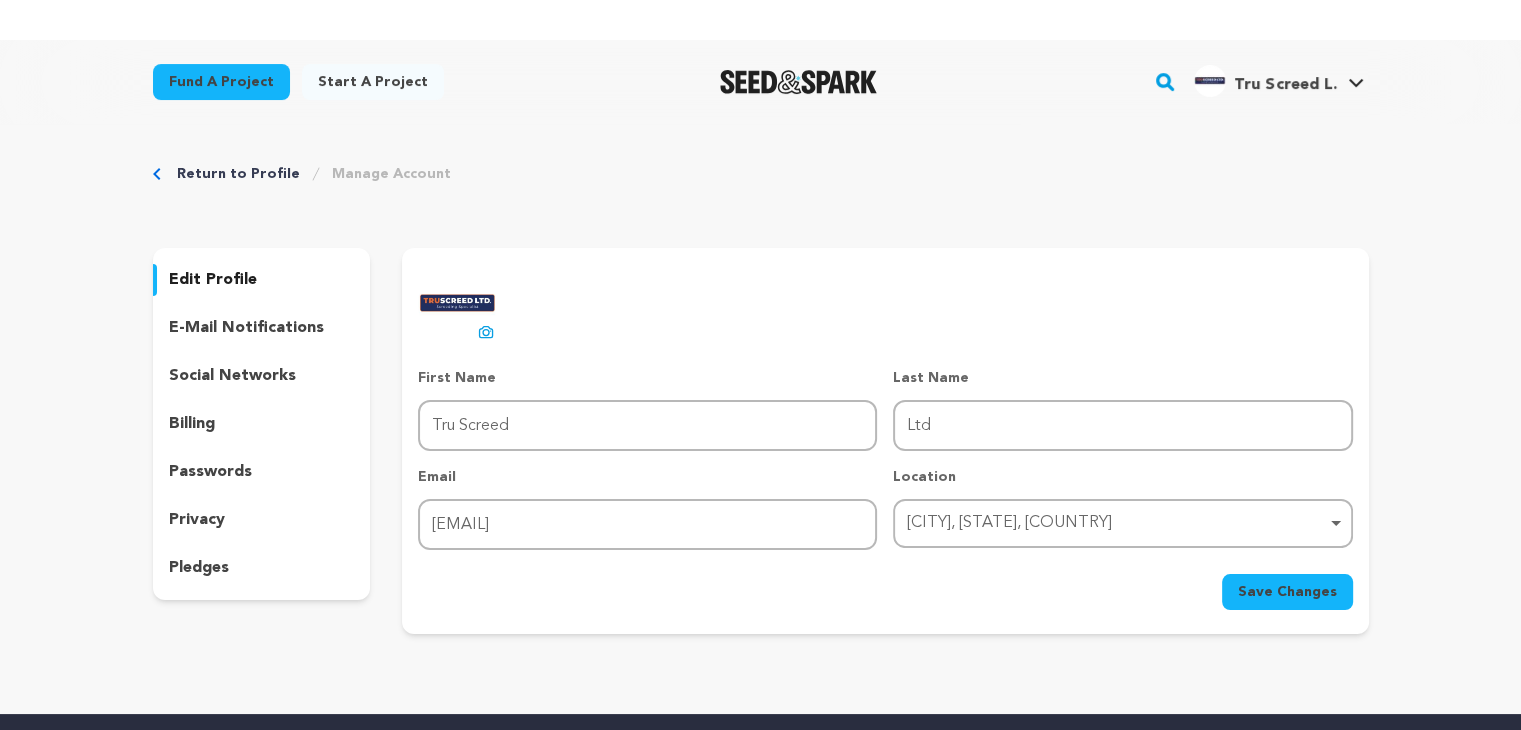 scroll, scrollTop: 0, scrollLeft: 0, axis: both 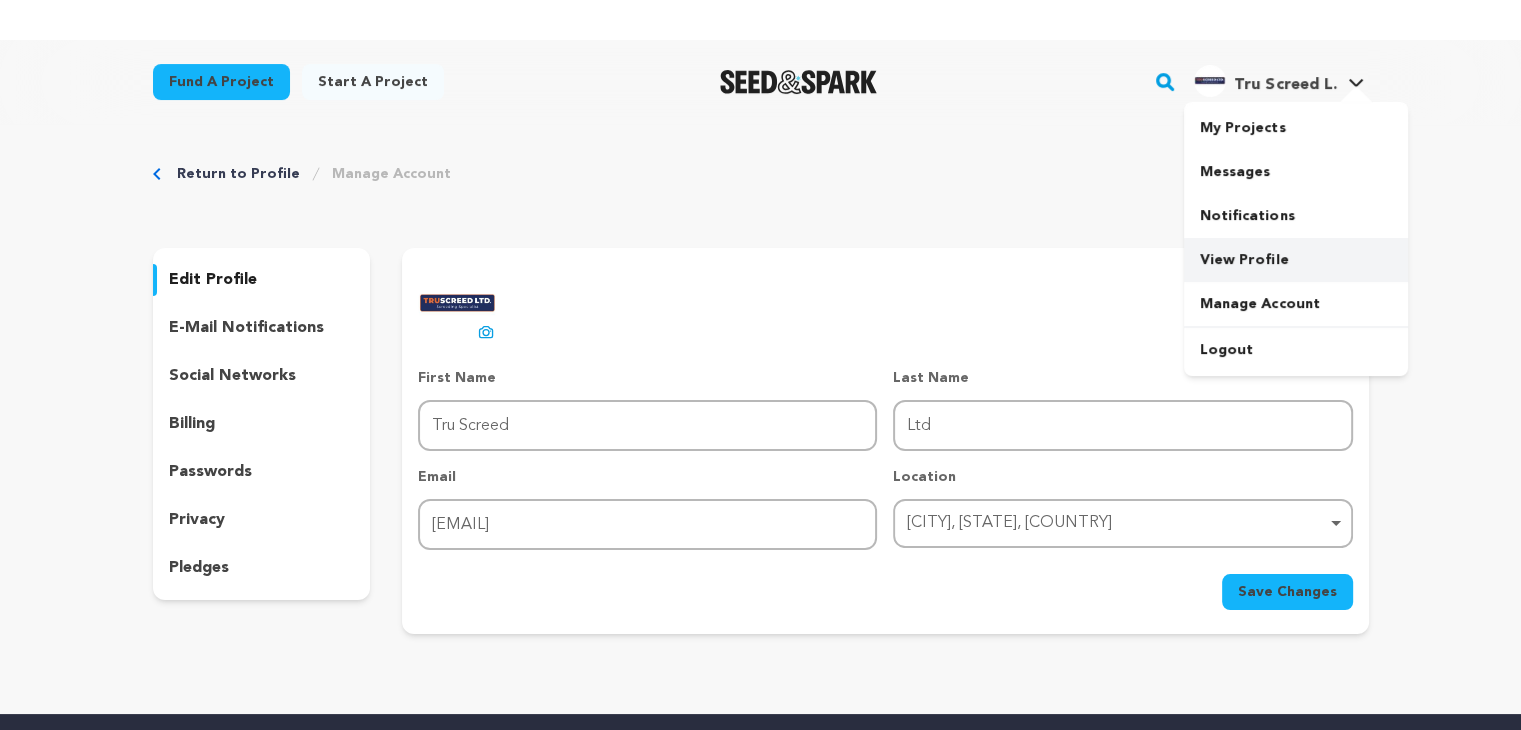 click on "View Profile" at bounding box center [1296, 260] 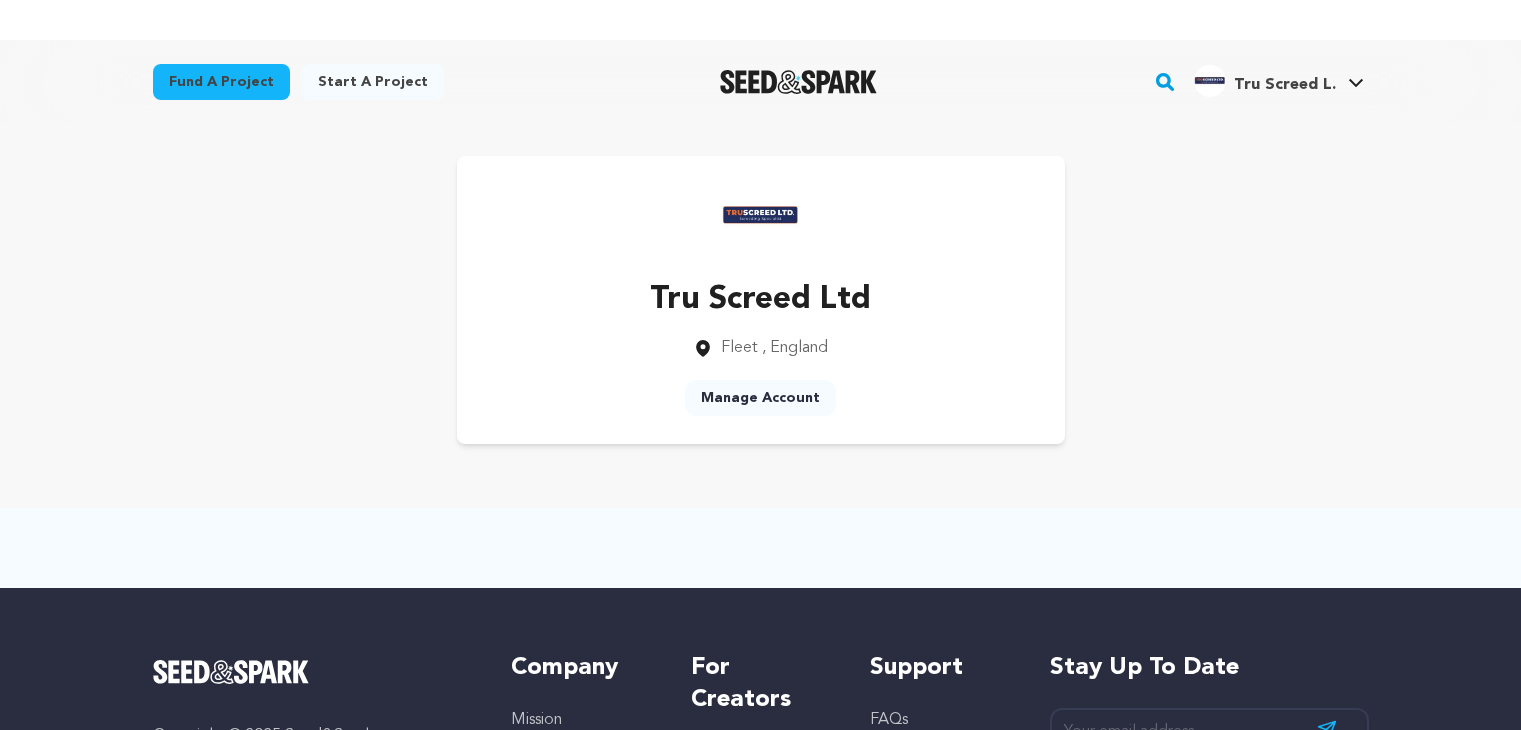 scroll, scrollTop: 0, scrollLeft: 0, axis: both 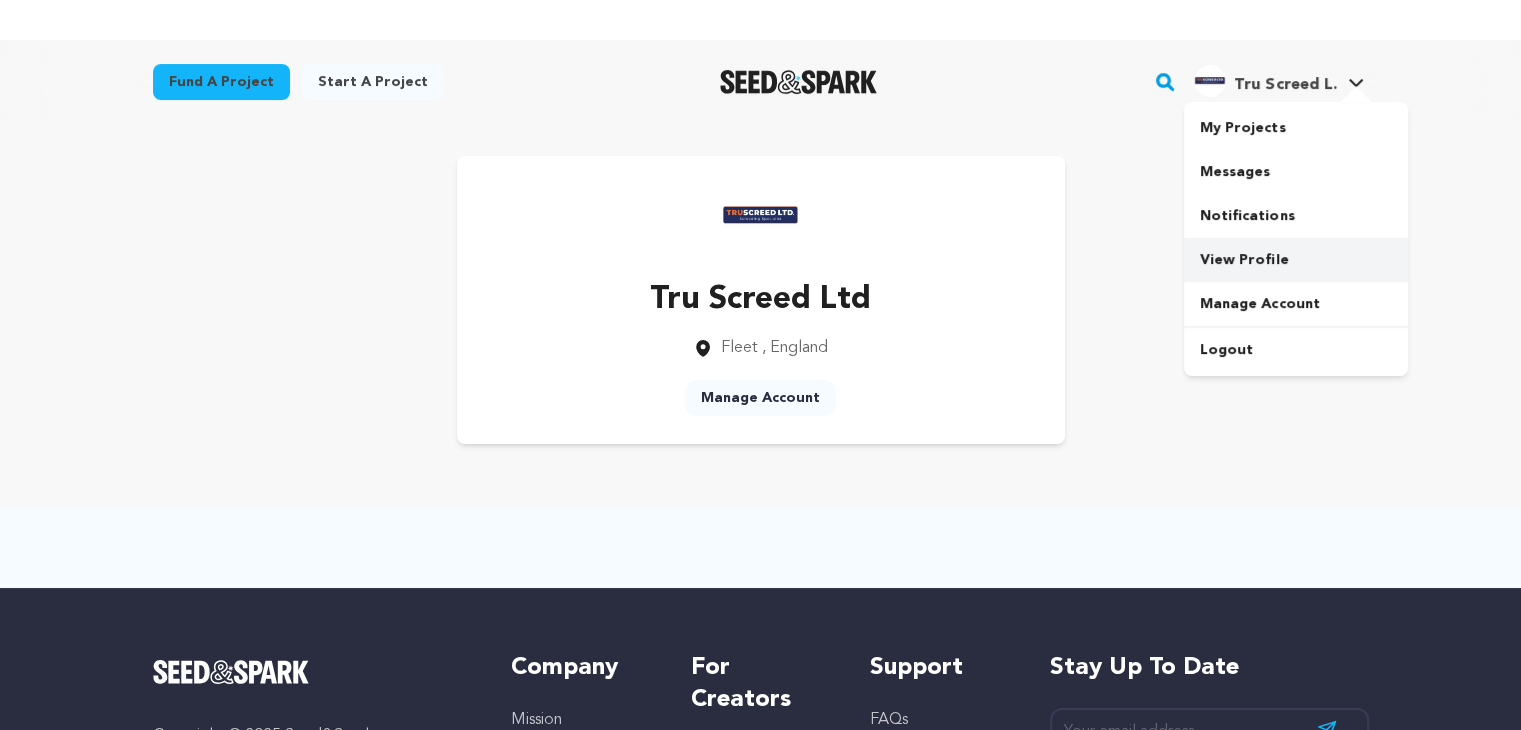 click on "View Profile" at bounding box center [1296, 260] 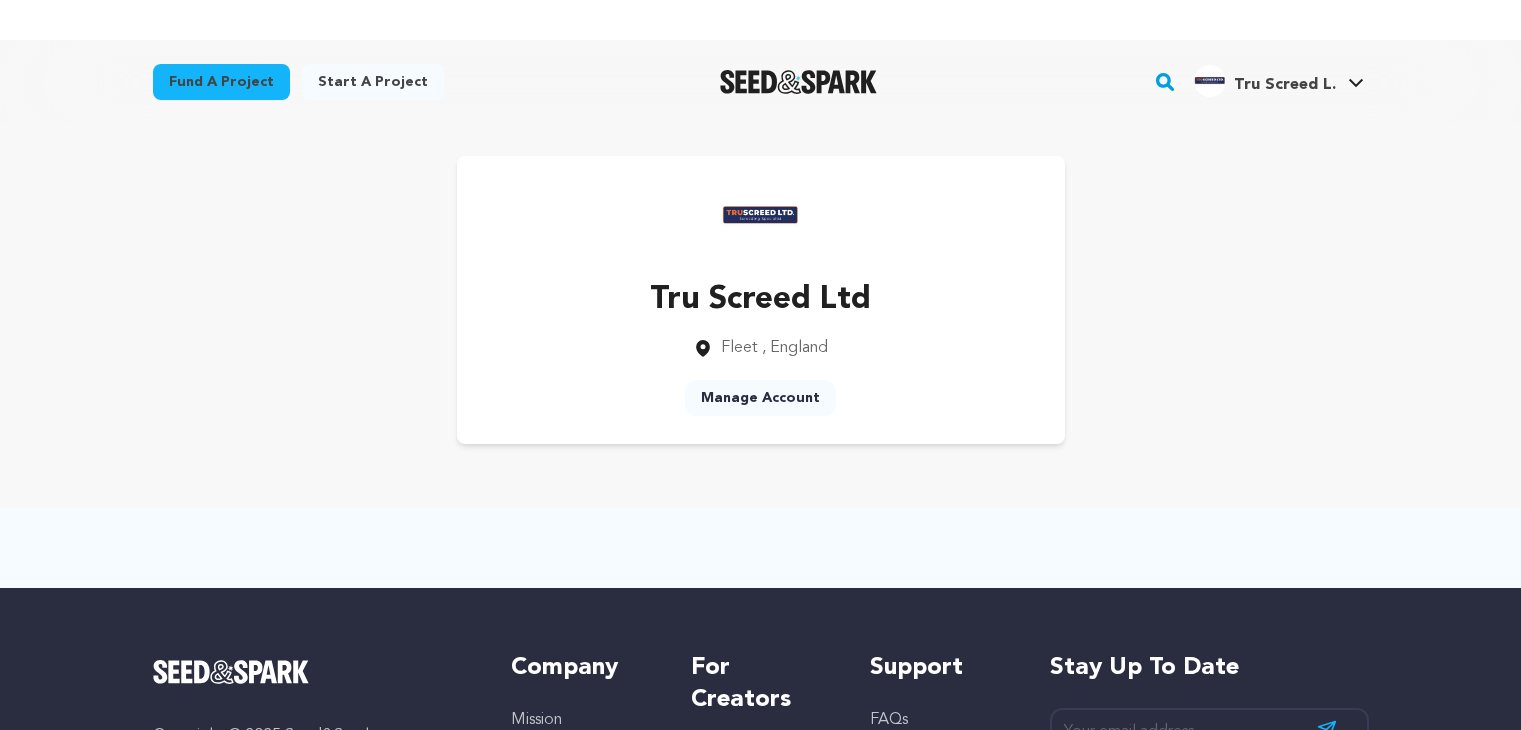scroll, scrollTop: 0, scrollLeft: 0, axis: both 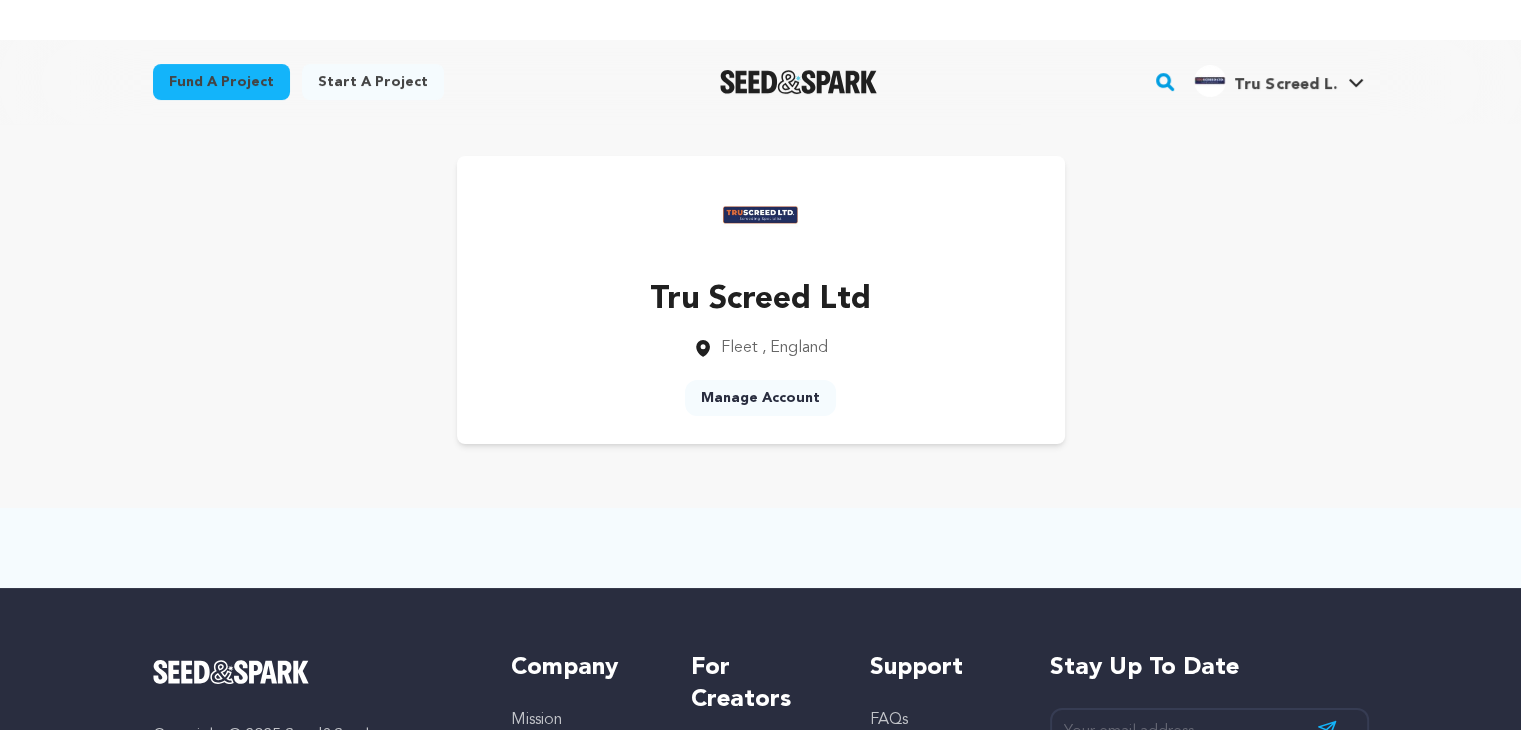 click on "Manage Account" at bounding box center (760, 398) 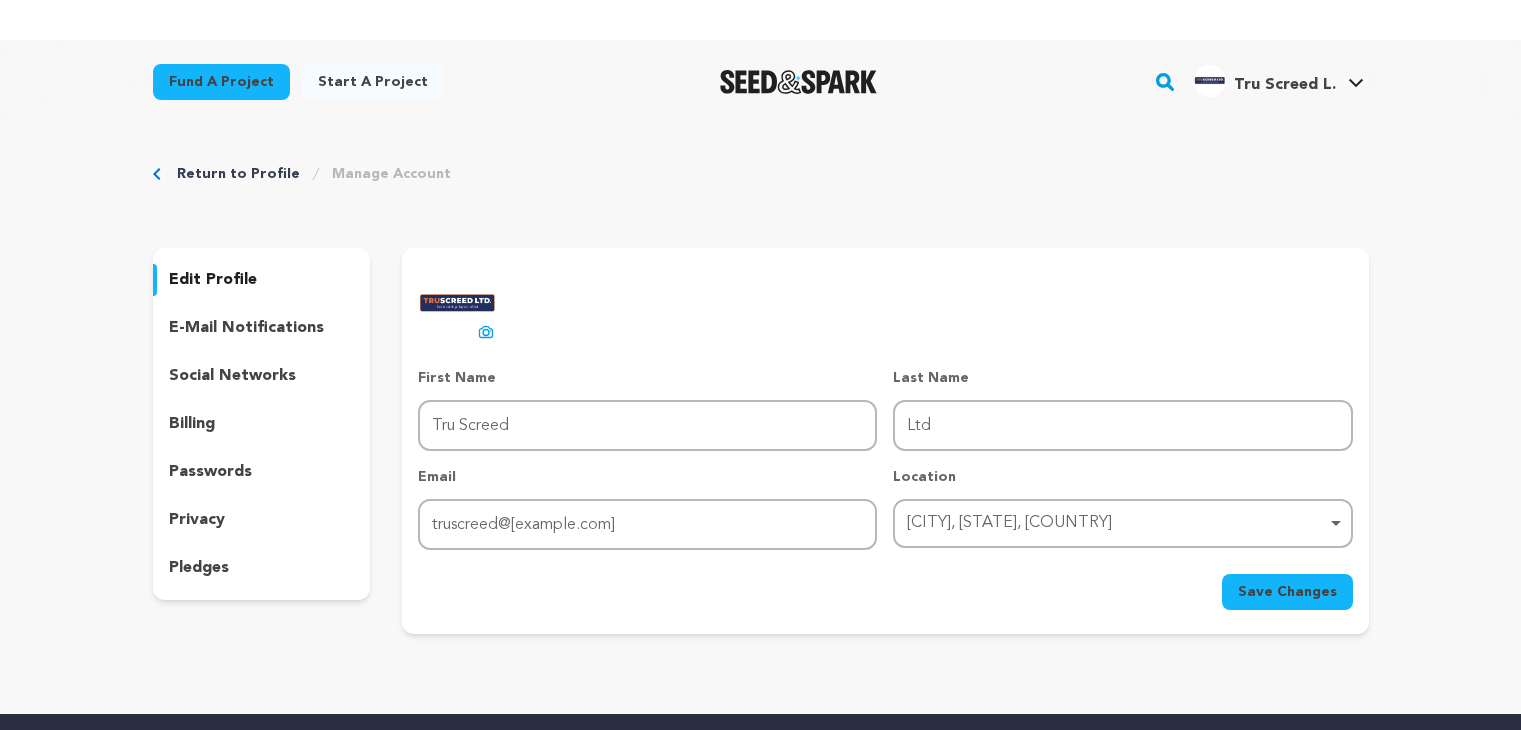 scroll, scrollTop: 0, scrollLeft: 0, axis: both 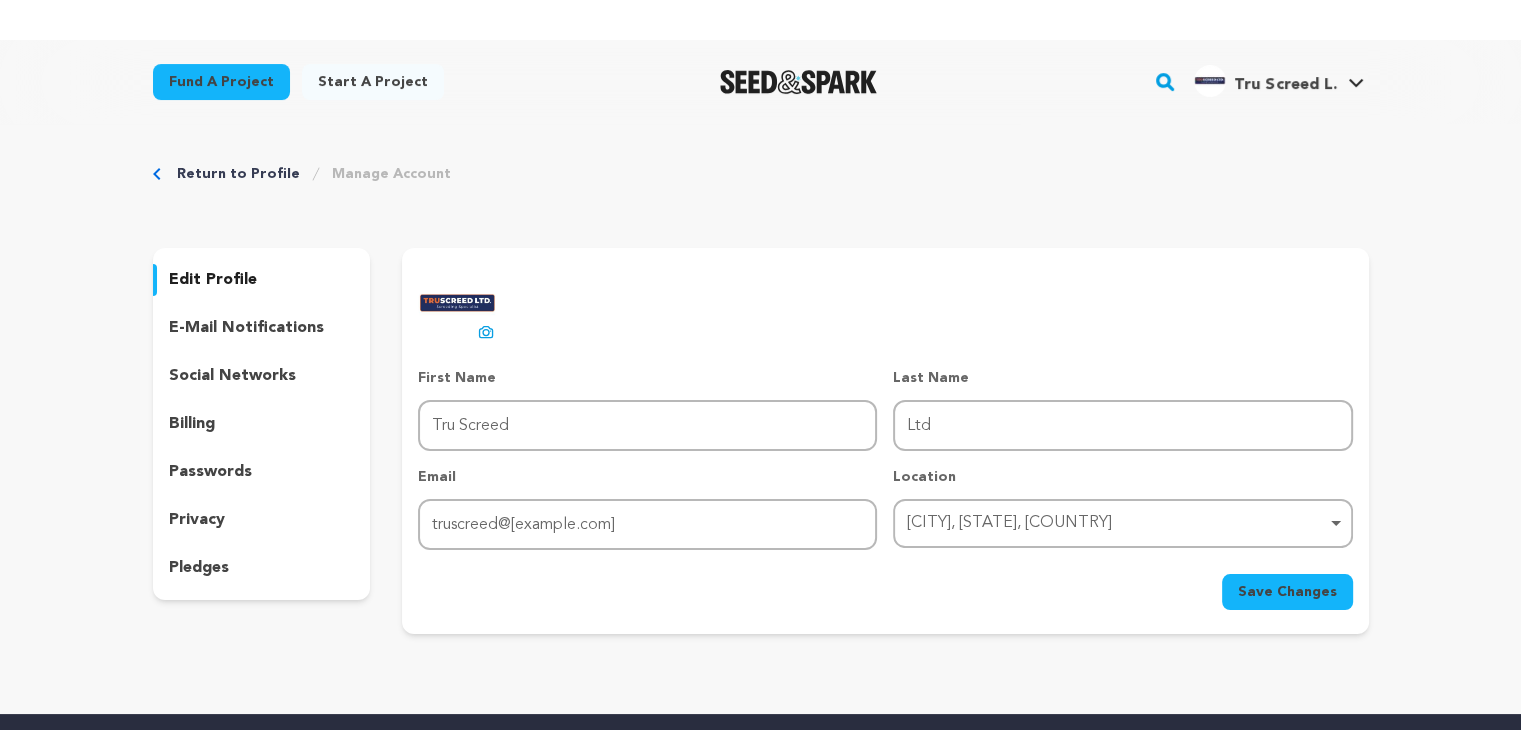 click on "edit profile
e-mail notifications
social networks
billing
passwords
privacy
pledges" at bounding box center [262, 424] 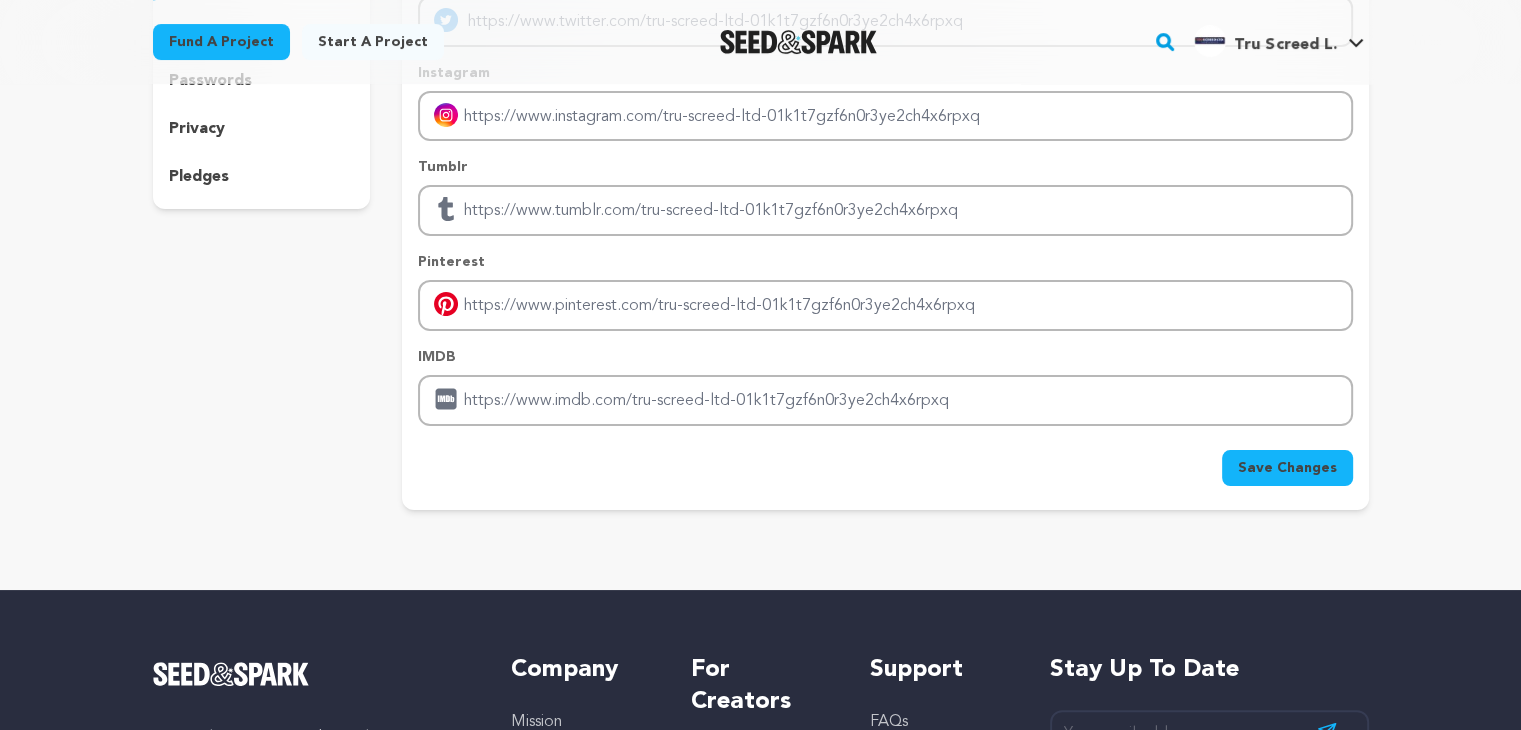 scroll, scrollTop: 0, scrollLeft: 0, axis: both 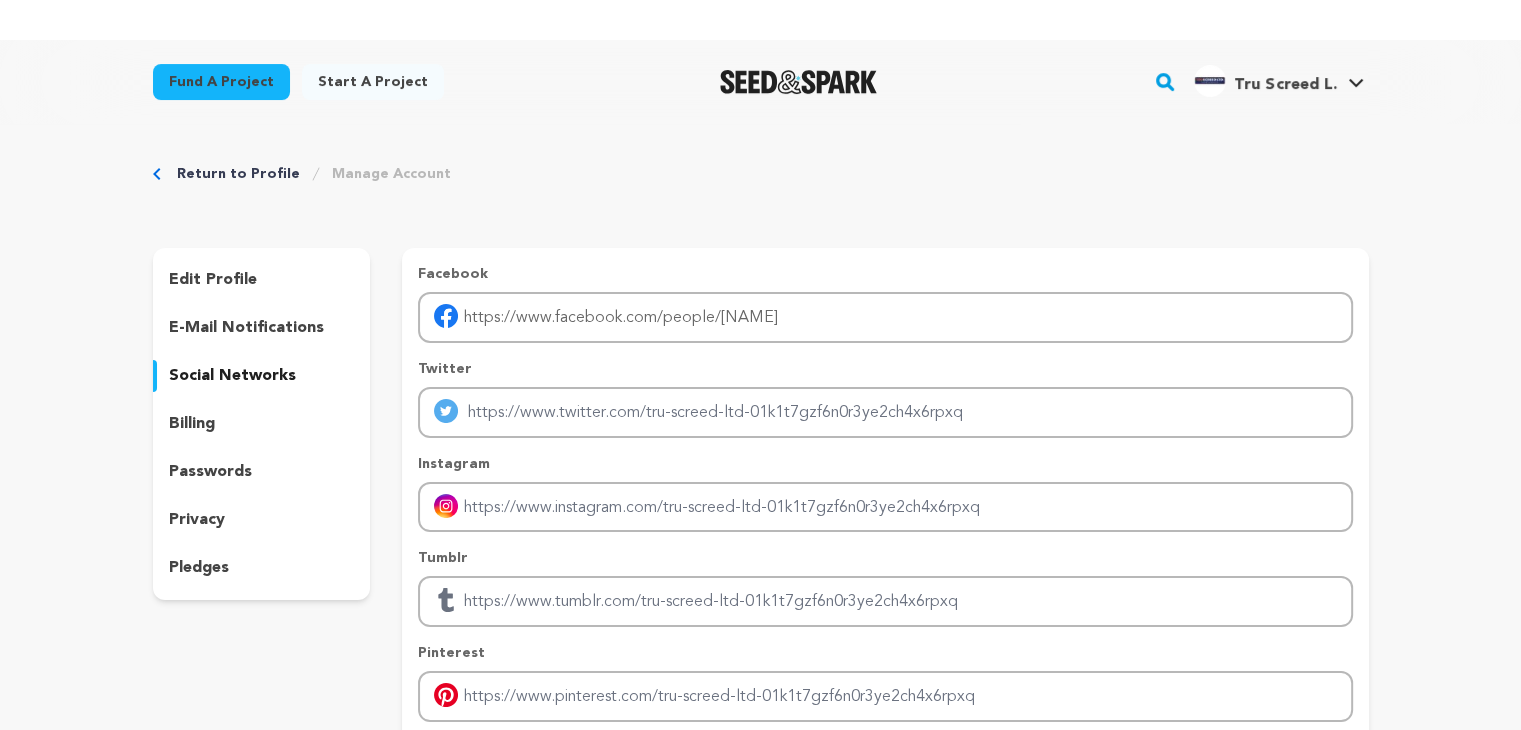 click on "passwords" at bounding box center (210, 472) 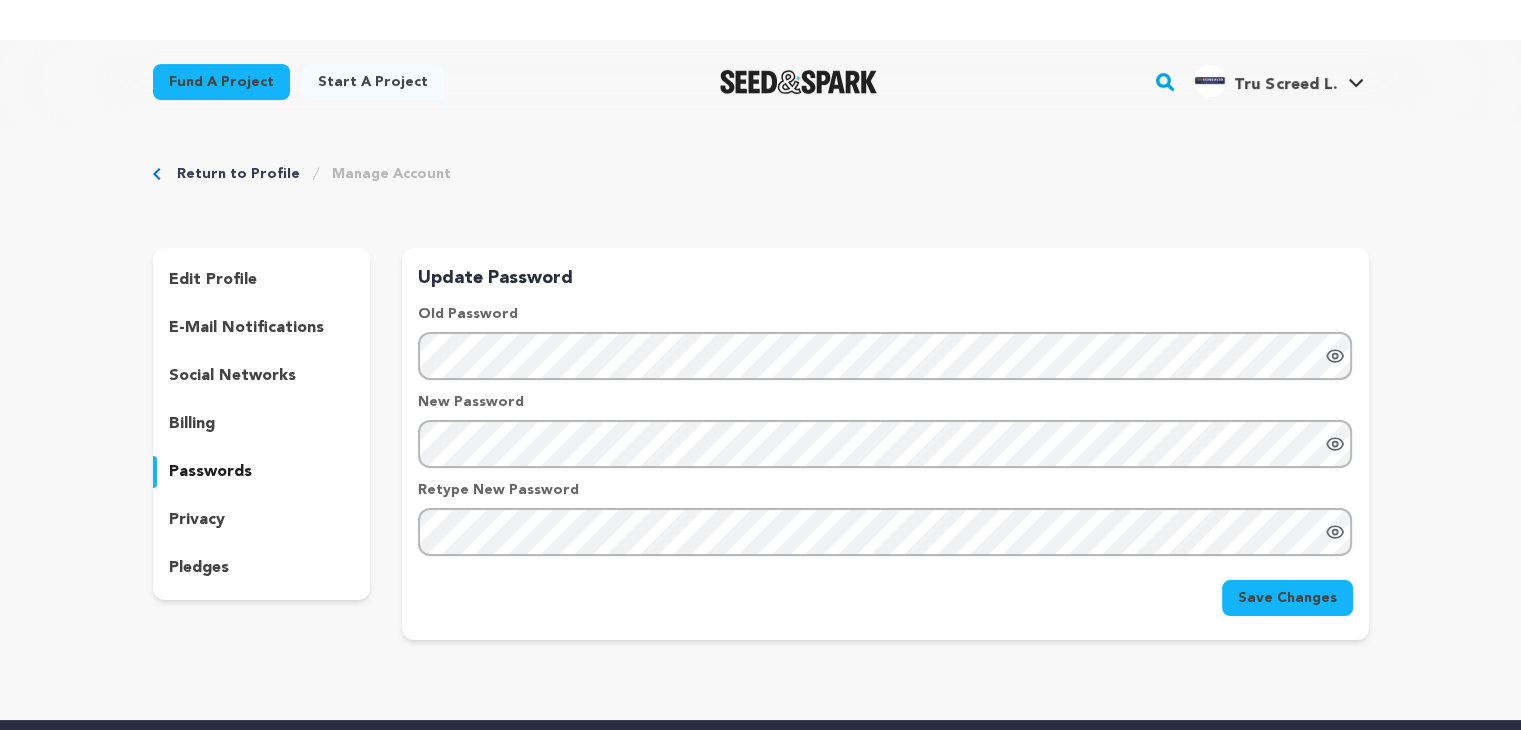 click on "privacy" at bounding box center (197, 520) 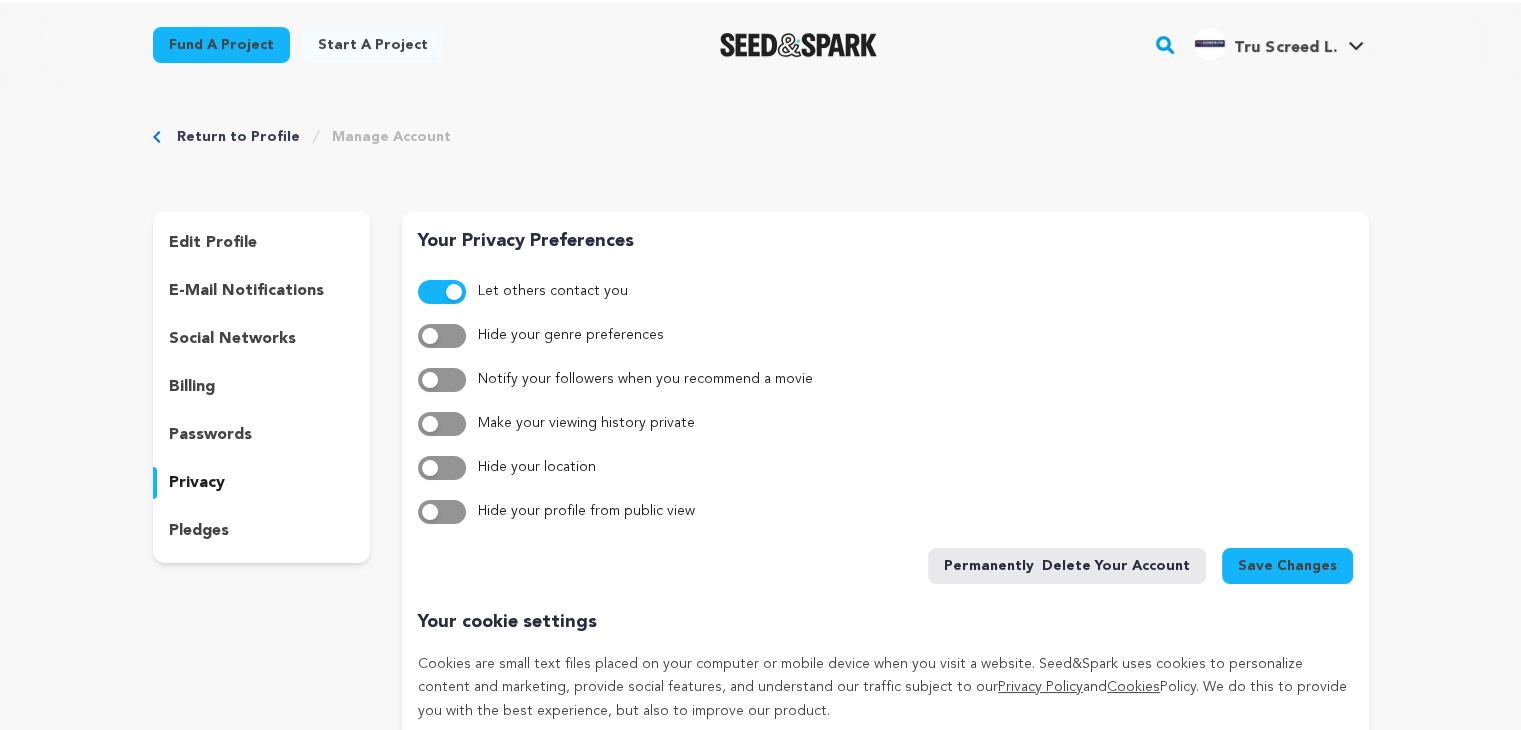 scroll, scrollTop: 0, scrollLeft: 0, axis: both 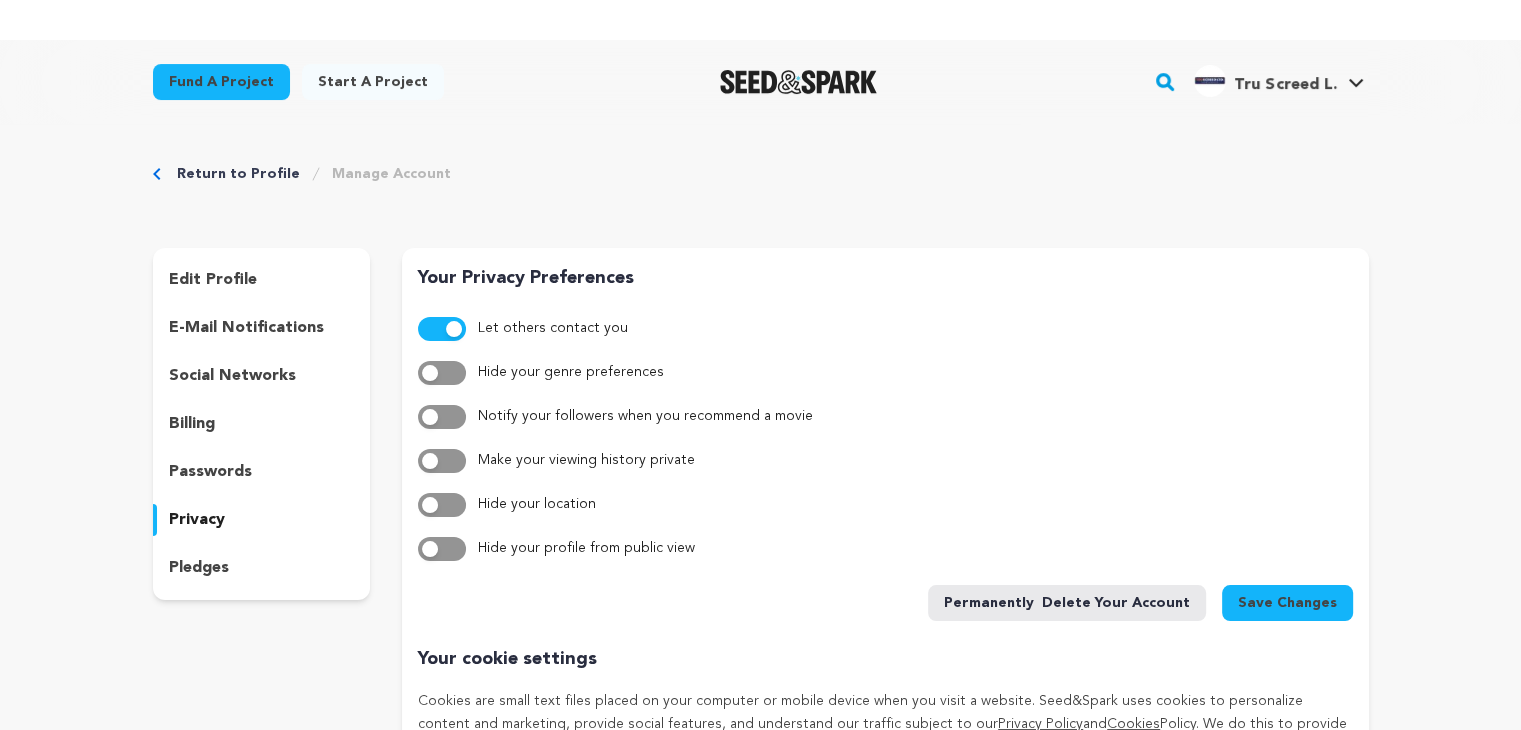 click on "pledges" at bounding box center (199, 568) 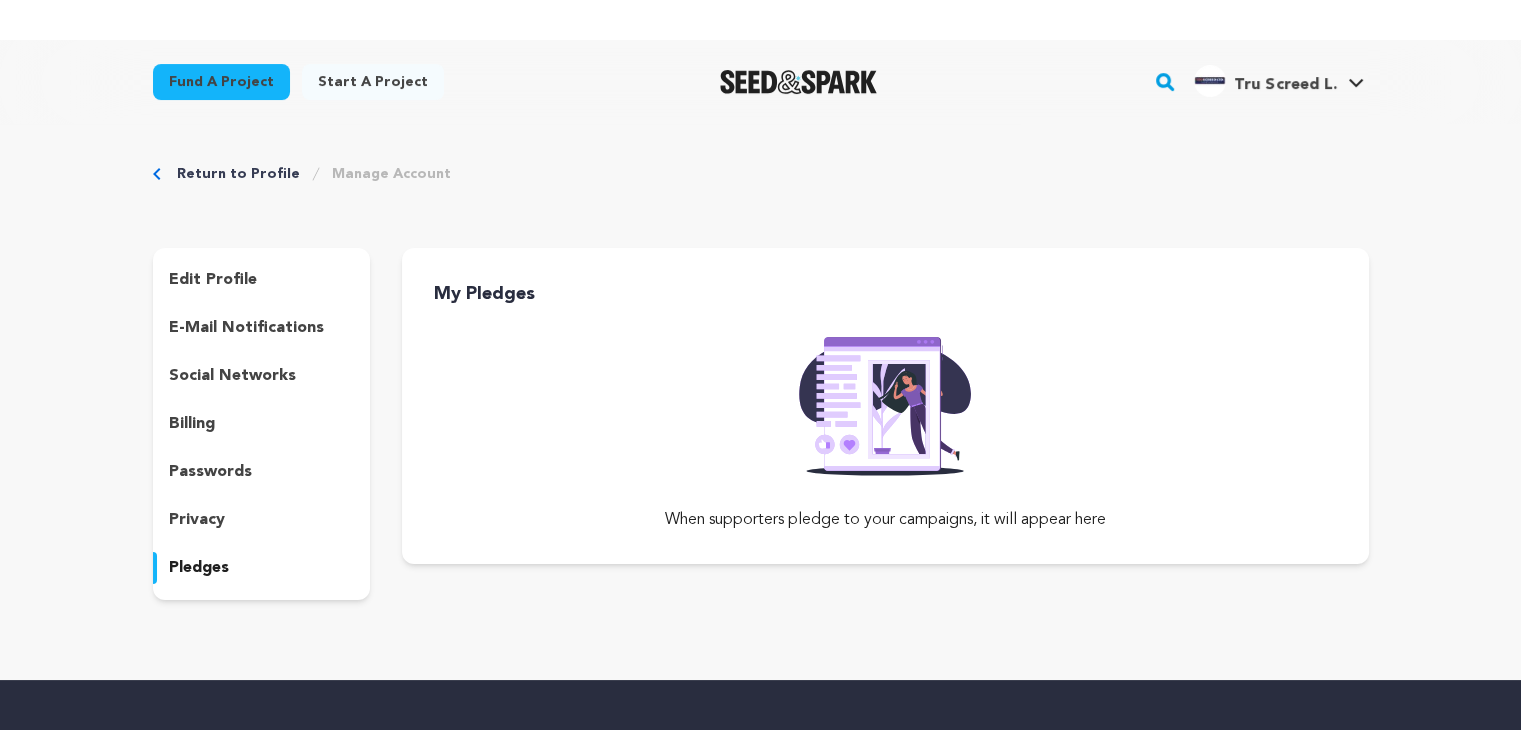 click on "edit profile" at bounding box center (213, 280) 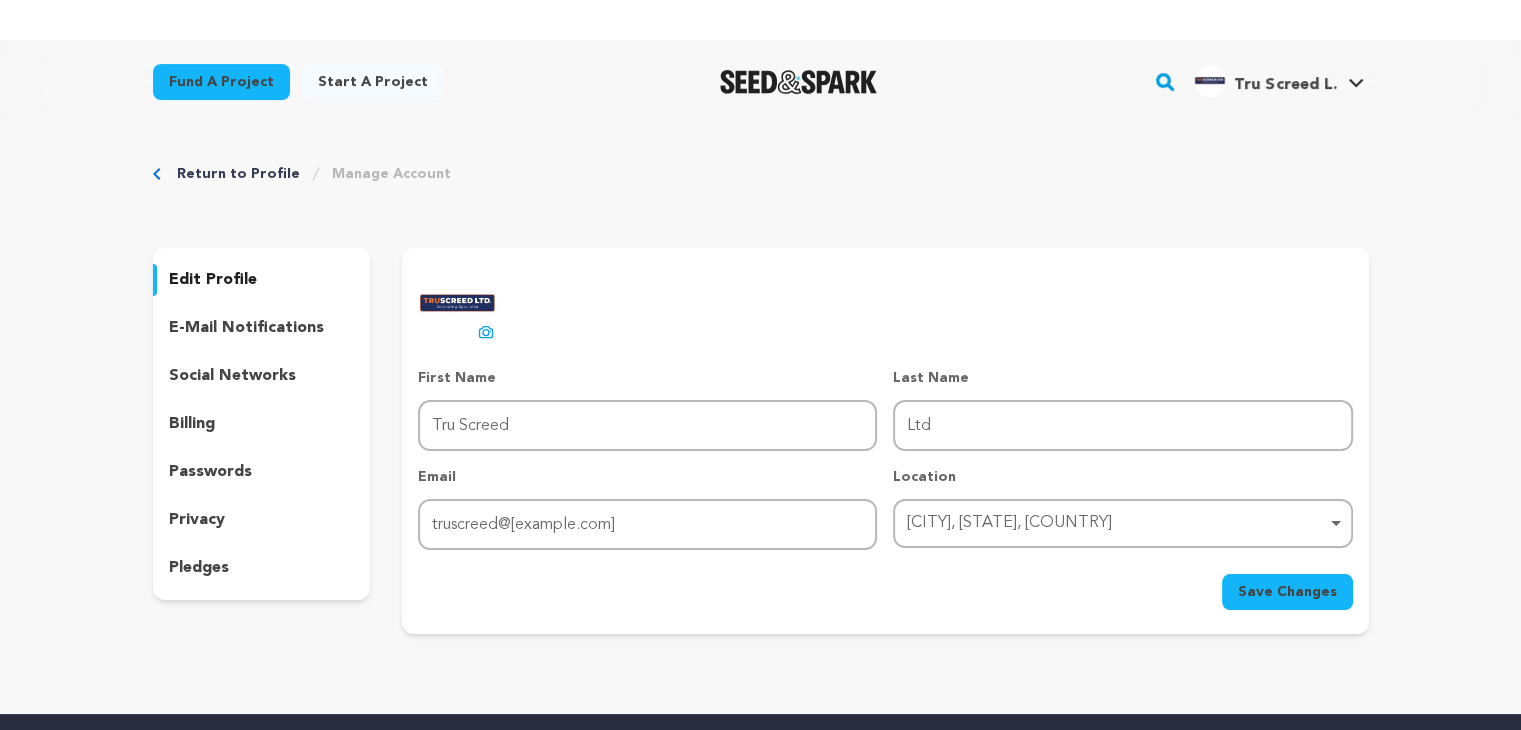 click on "Save Changes" at bounding box center [1287, 592] 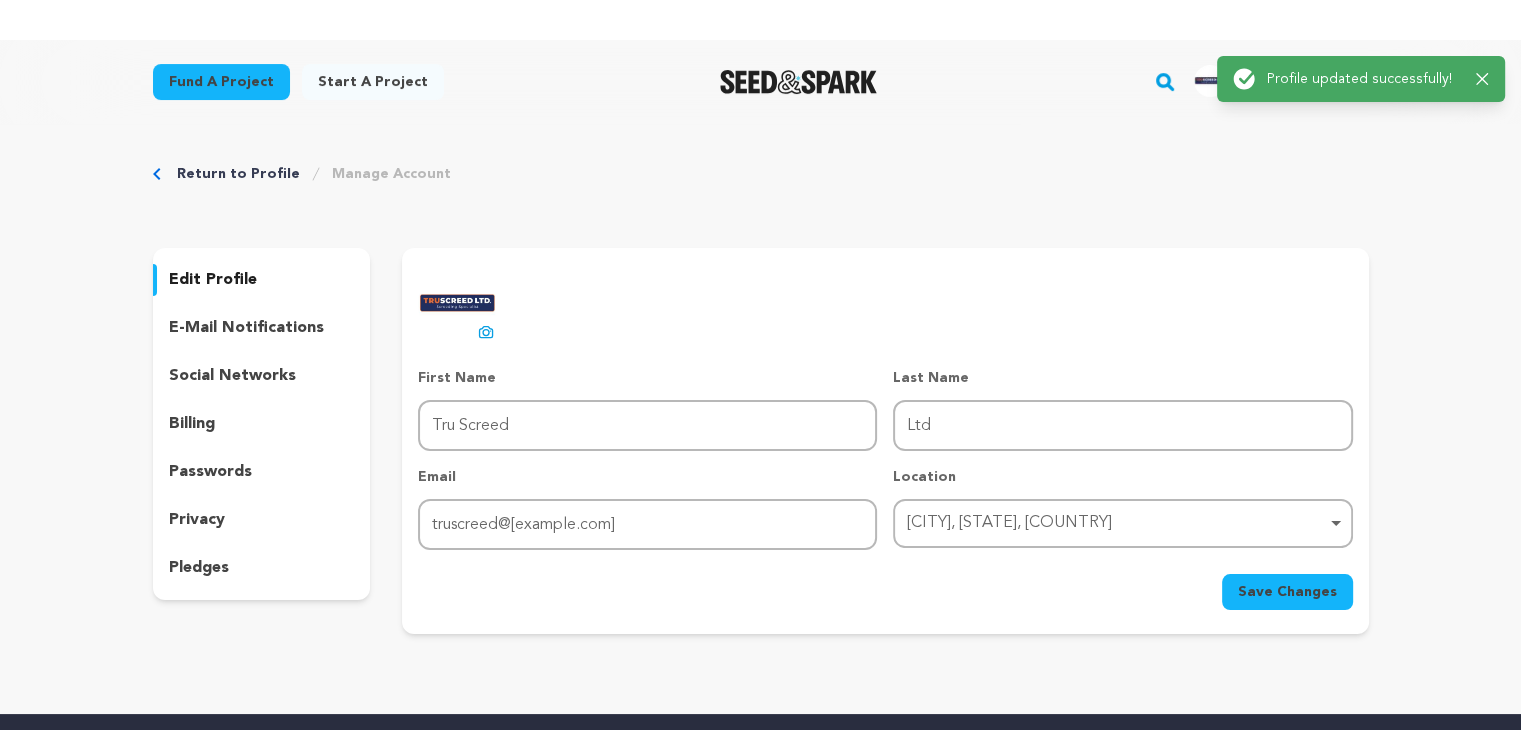 click on "Success:
Info:
Warning:
Error:
Profile updated successfully!
Close notification" at bounding box center [1361, 79] 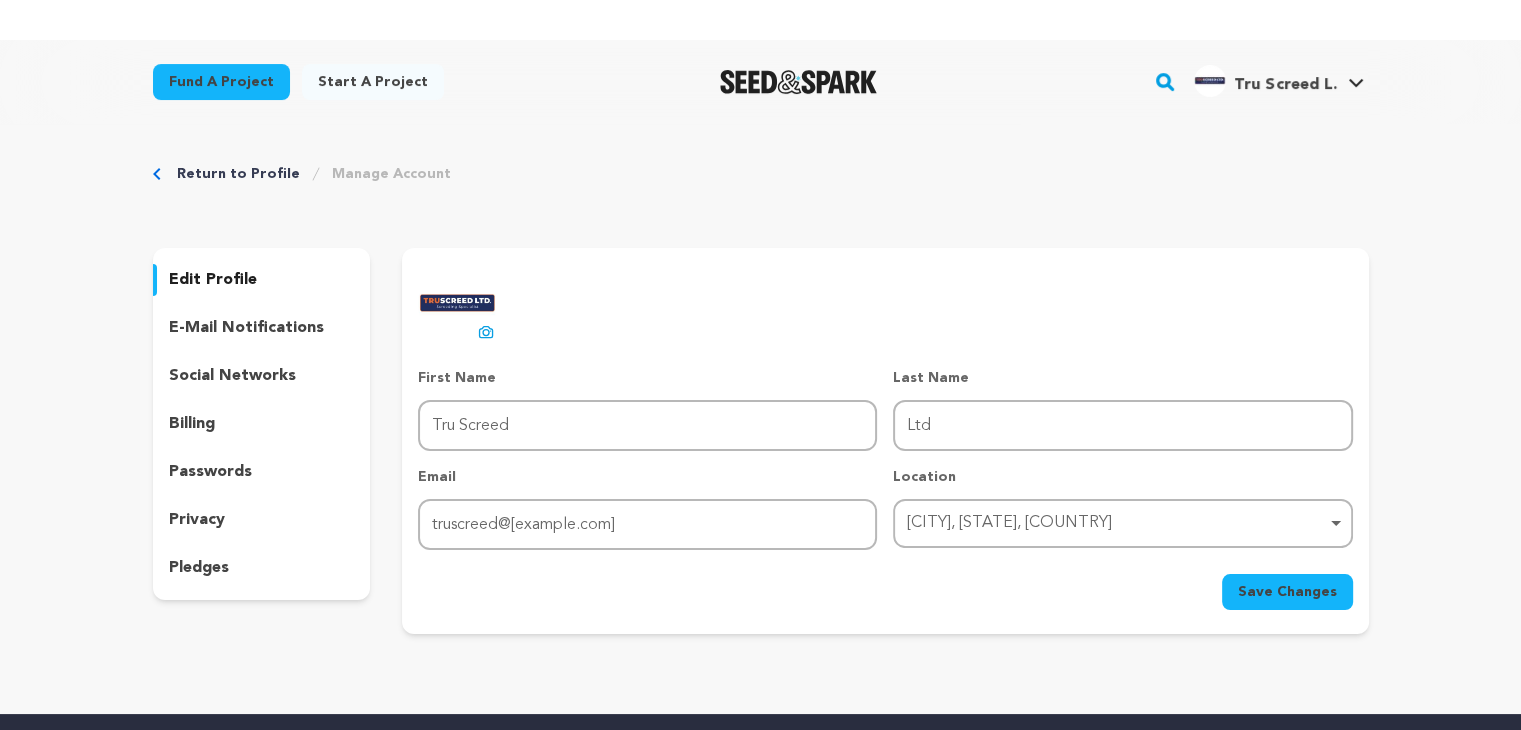 click on "Tru Screed L." at bounding box center [1285, 85] 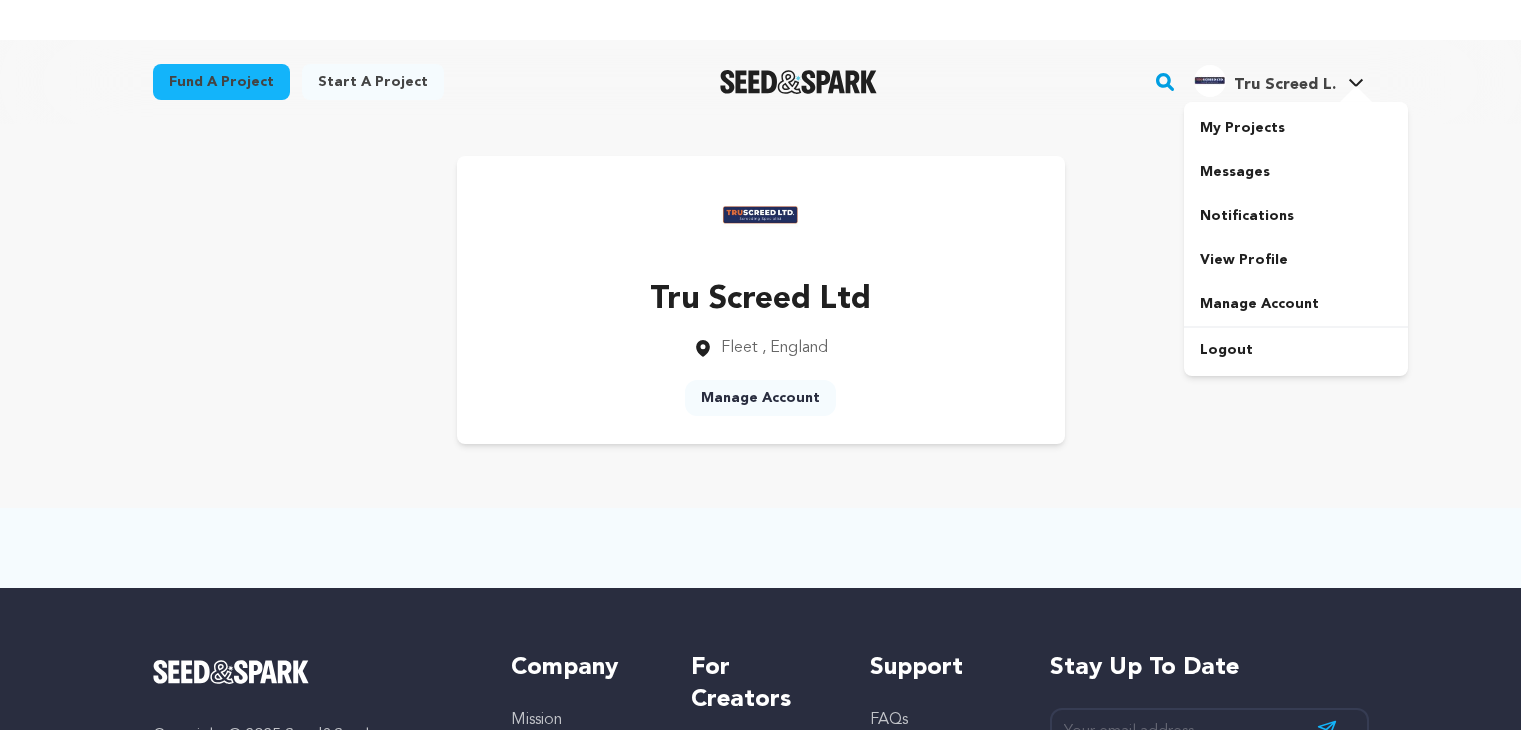 scroll, scrollTop: 0, scrollLeft: 0, axis: both 